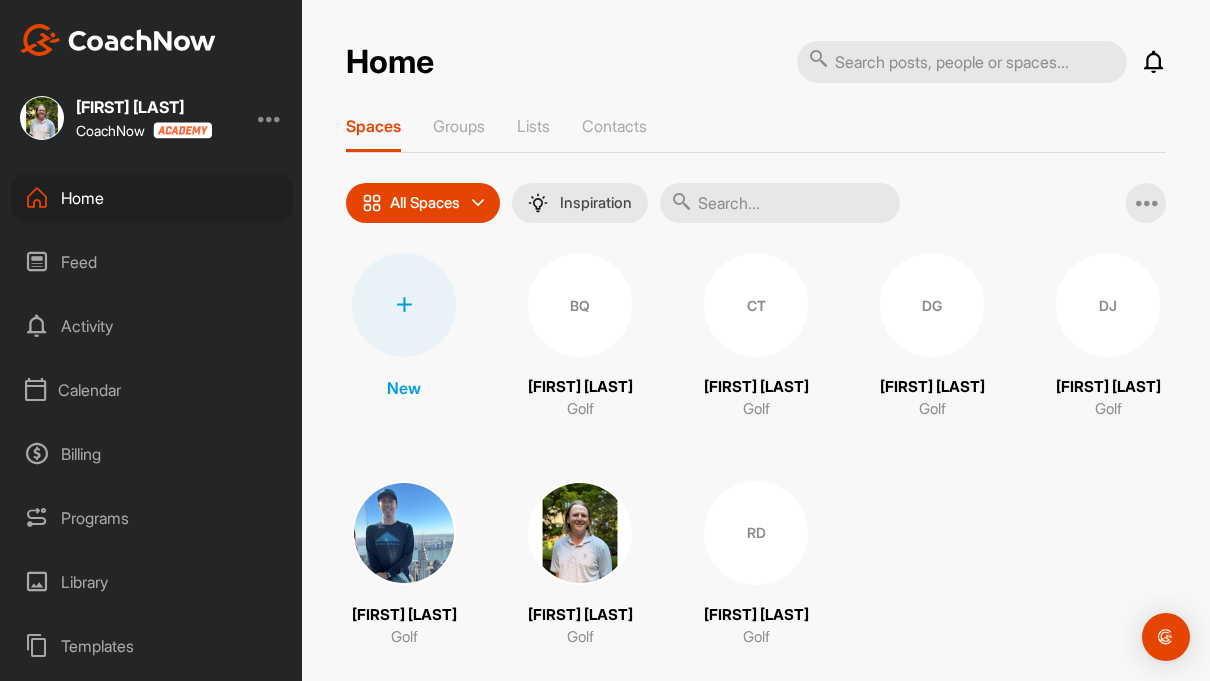 scroll, scrollTop: 0, scrollLeft: 0, axis: both 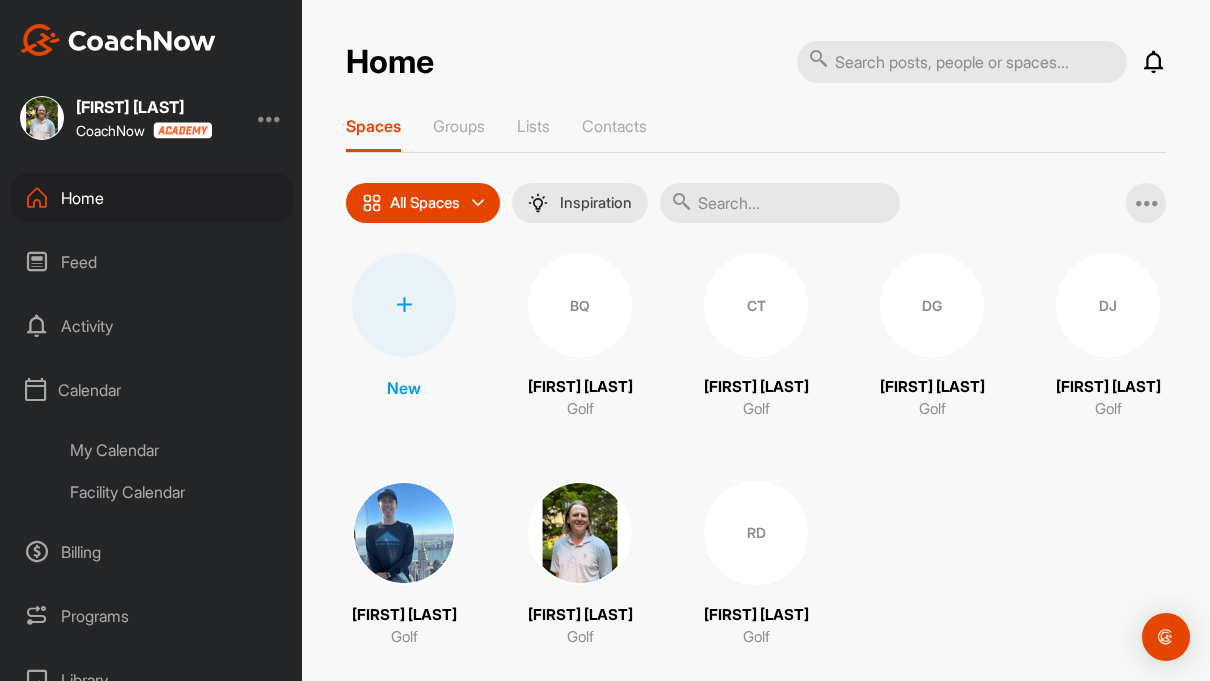 click on "Facility Calendar" at bounding box center (174, 492) 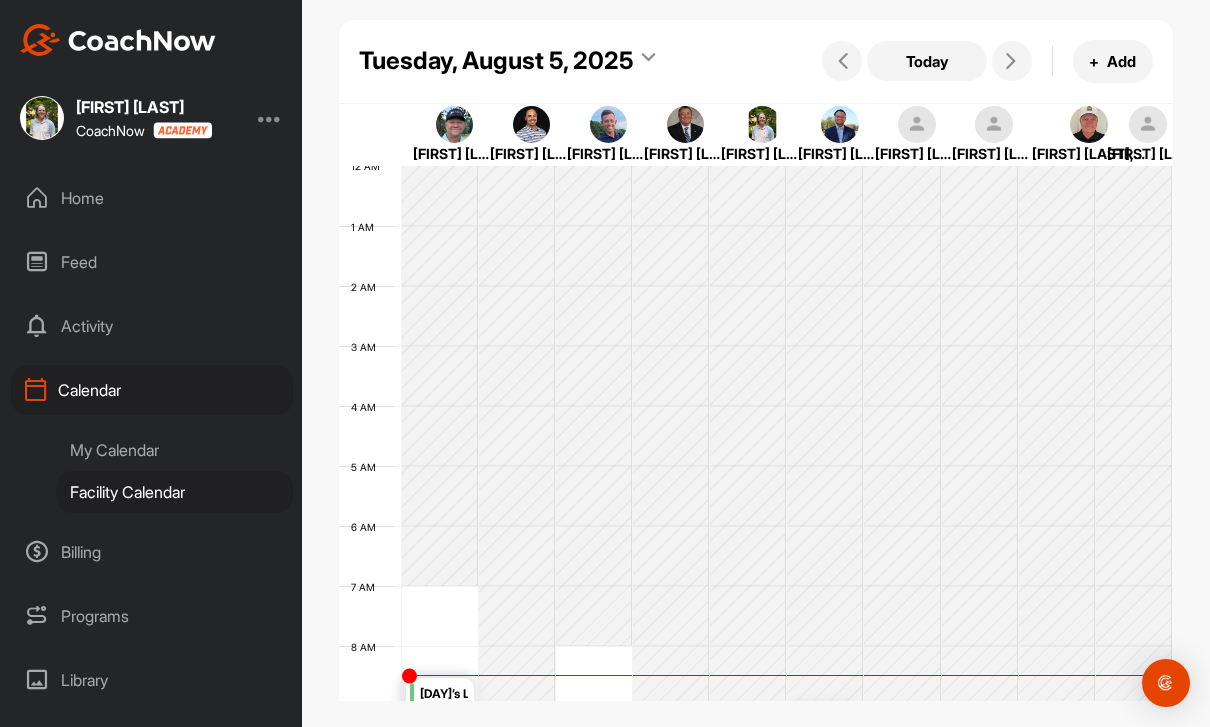 scroll, scrollTop: 346, scrollLeft: 0, axis: vertical 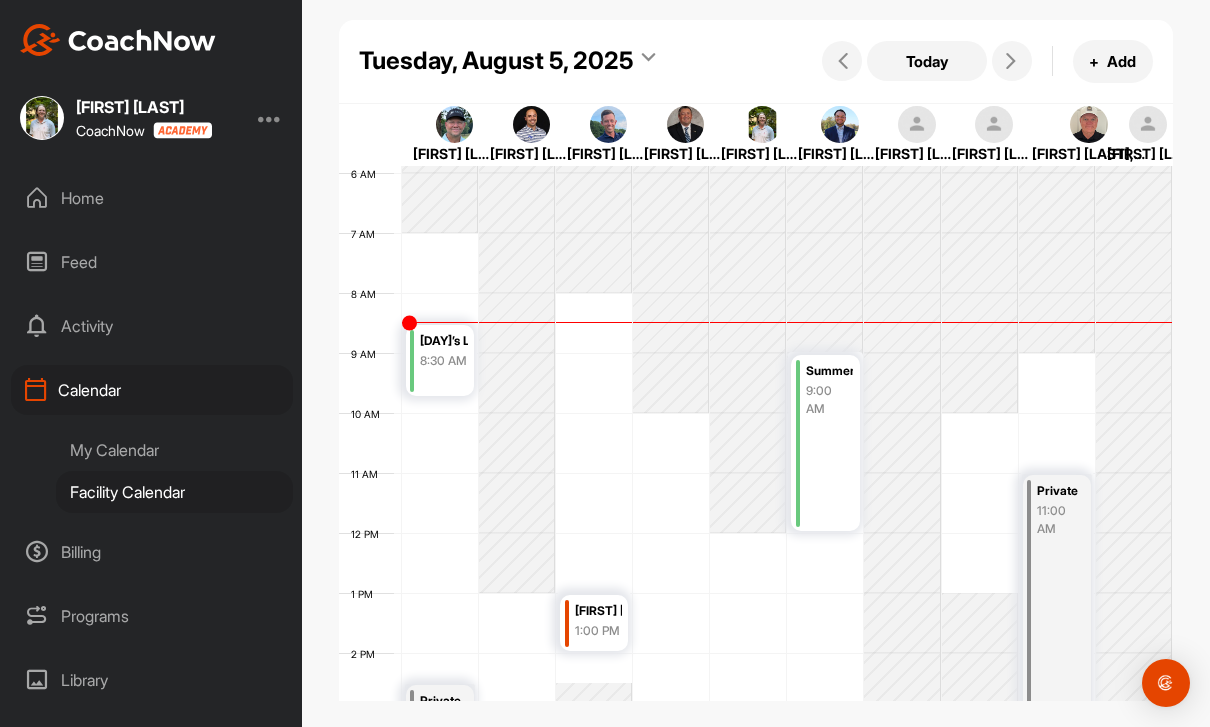 click at bounding box center [1011, 61] 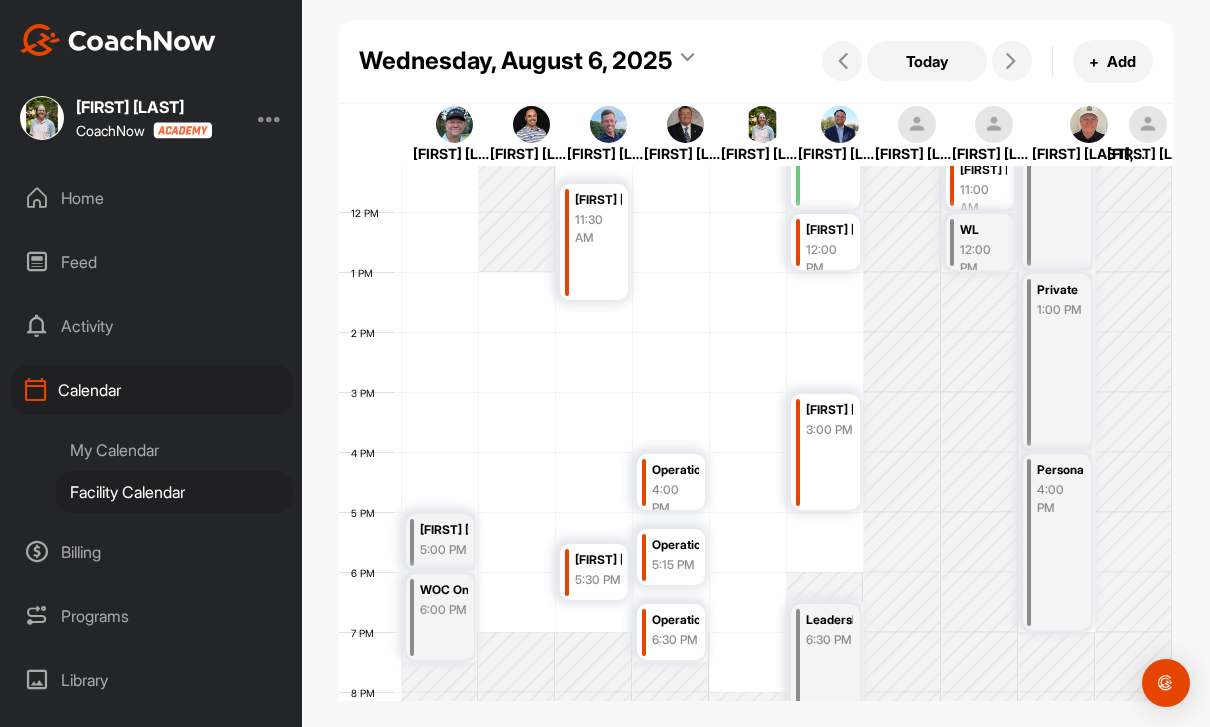scroll, scrollTop: 672, scrollLeft: 0, axis: vertical 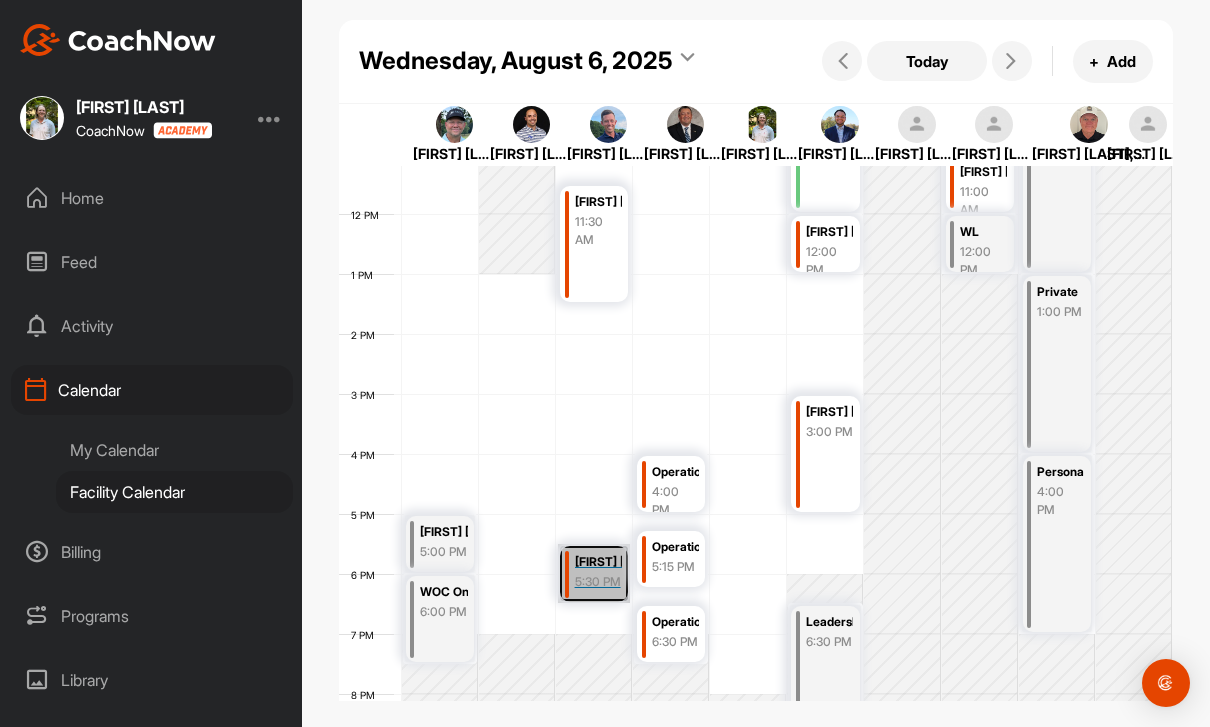 click on "[FIRST] [LAST] [TIME]" at bounding box center (594, 573) 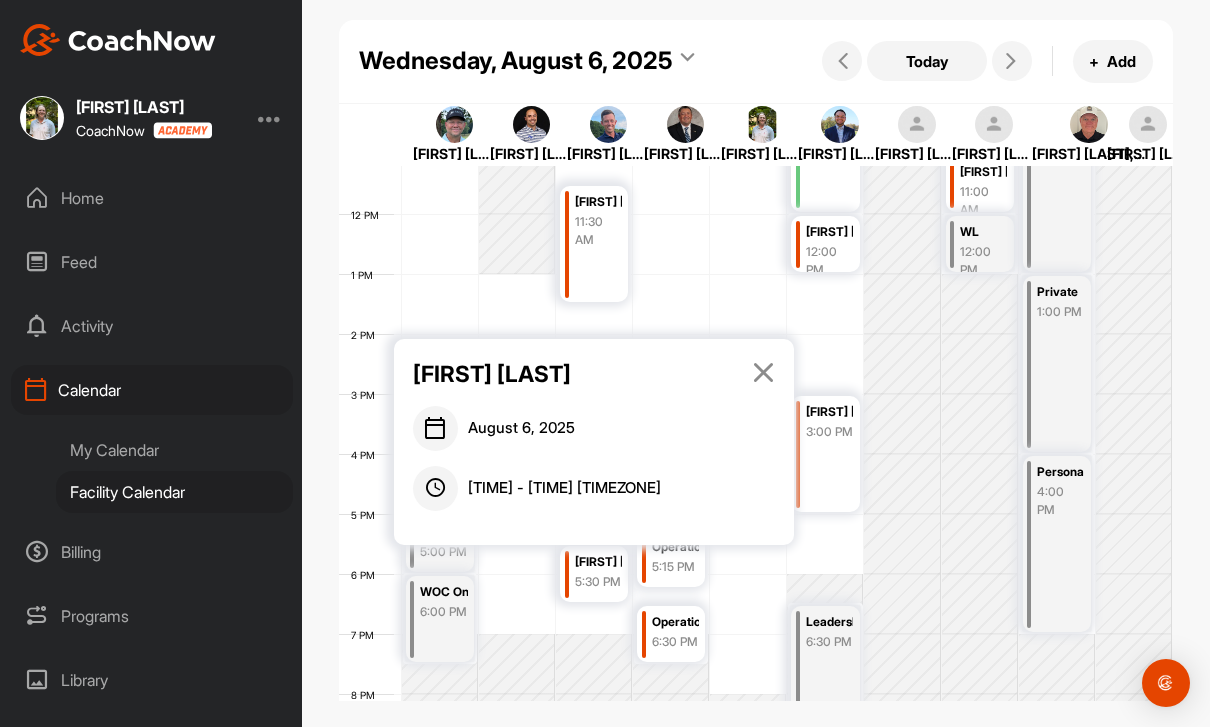 click at bounding box center [763, 372] 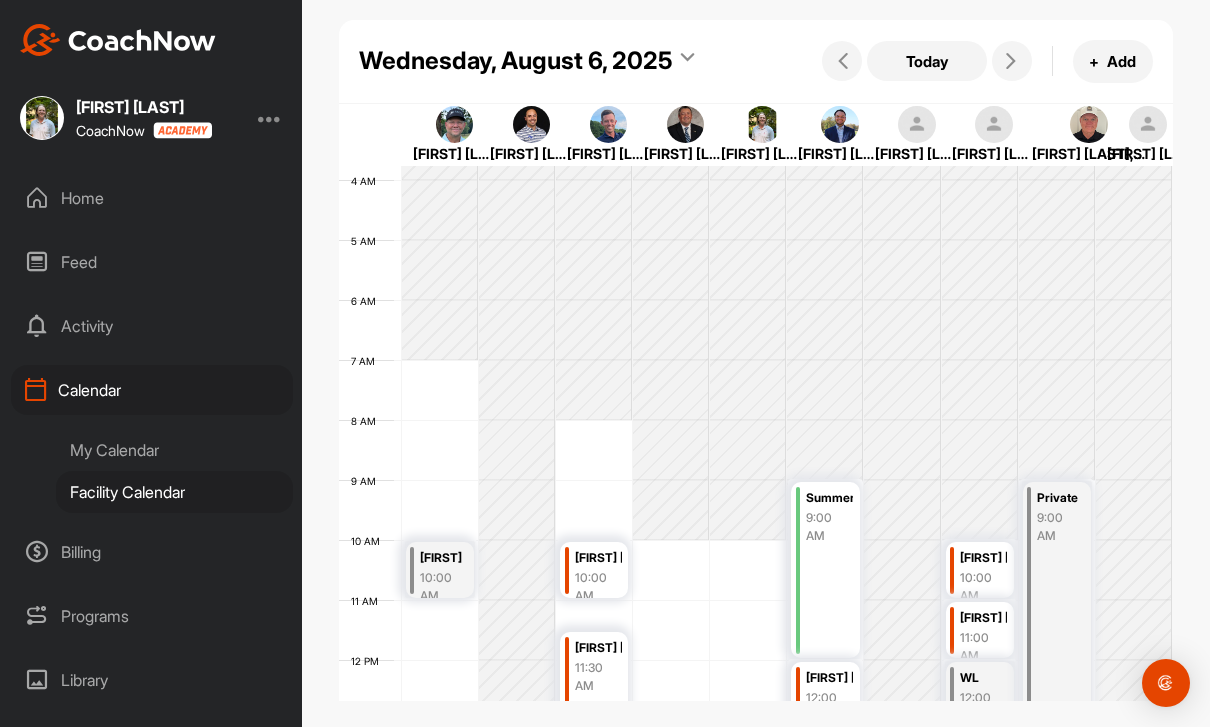 scroll, scrollTop: 222, scrollLeft: 0, axis: vertical 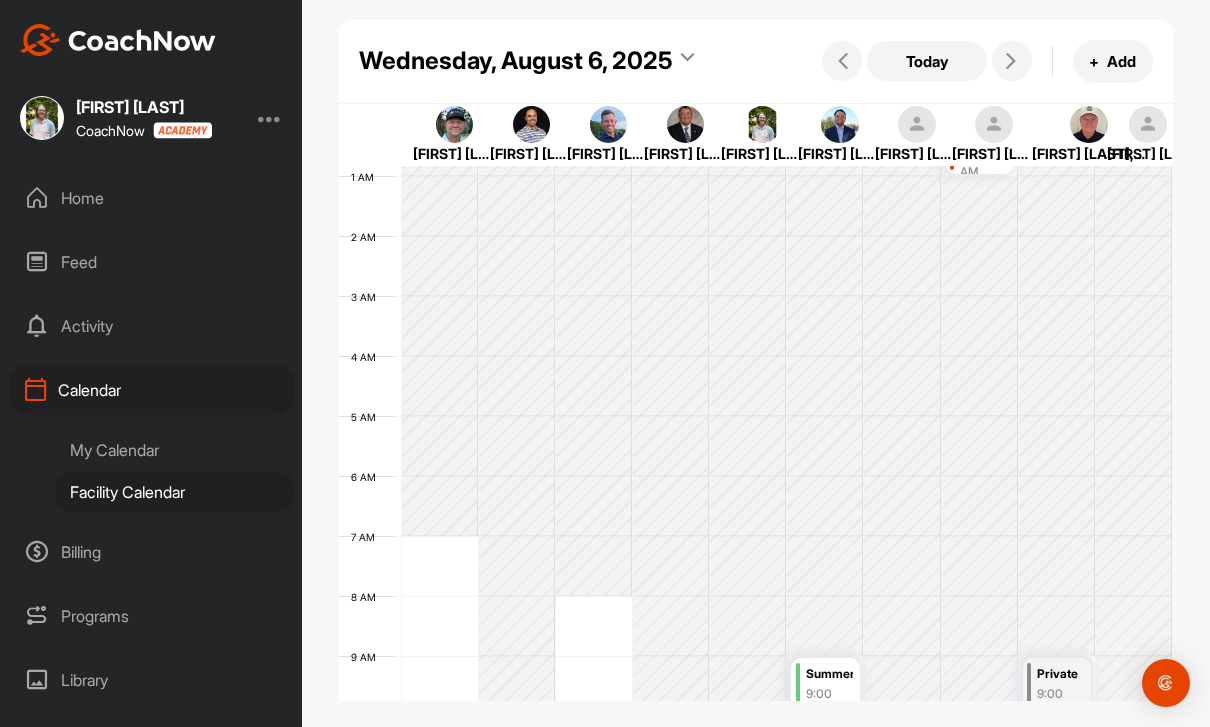 click at bounding box center (1012, 61) 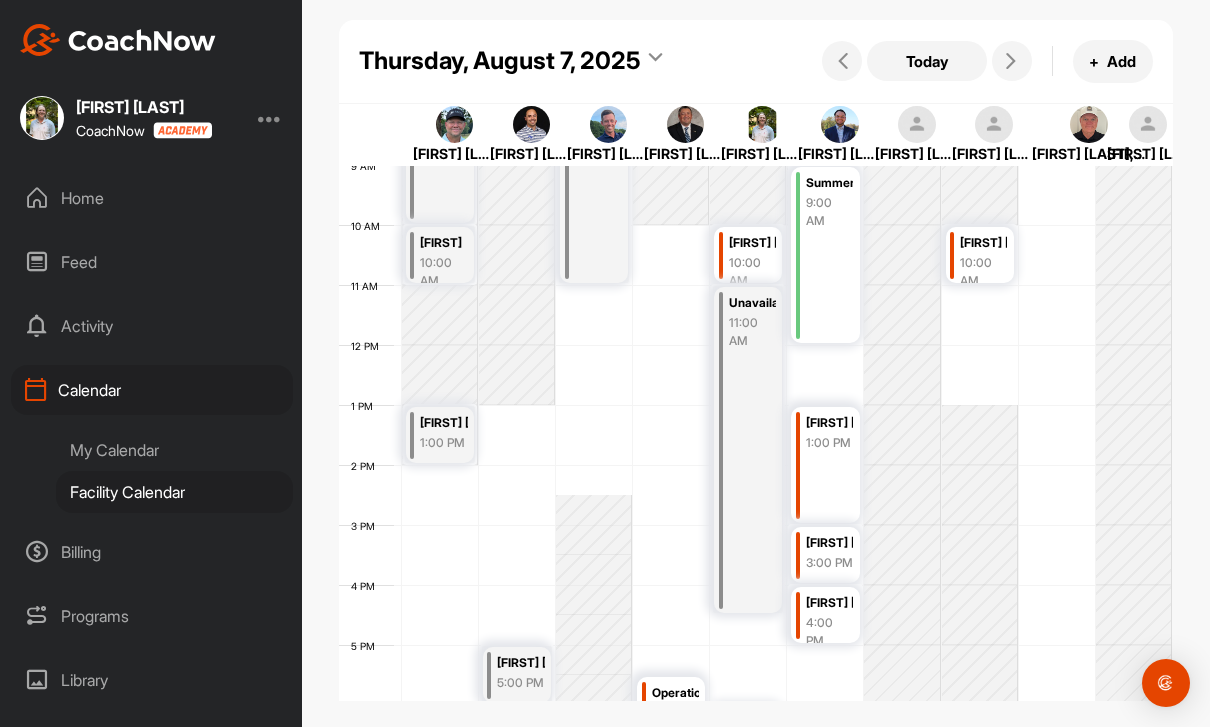 scroll, scrollTop: 546, scrollLeft: 0, axis: vertical 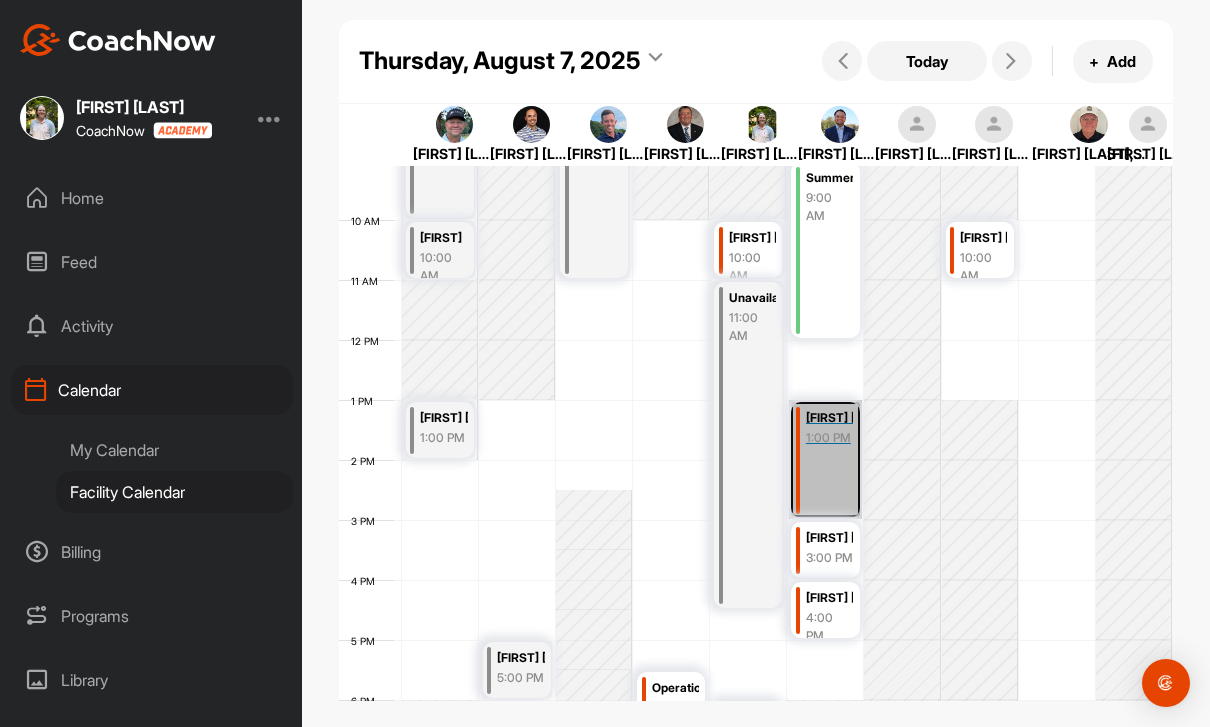 click on "[FIRST] [LAST] [TIME]" at bounding box center (825, 459) 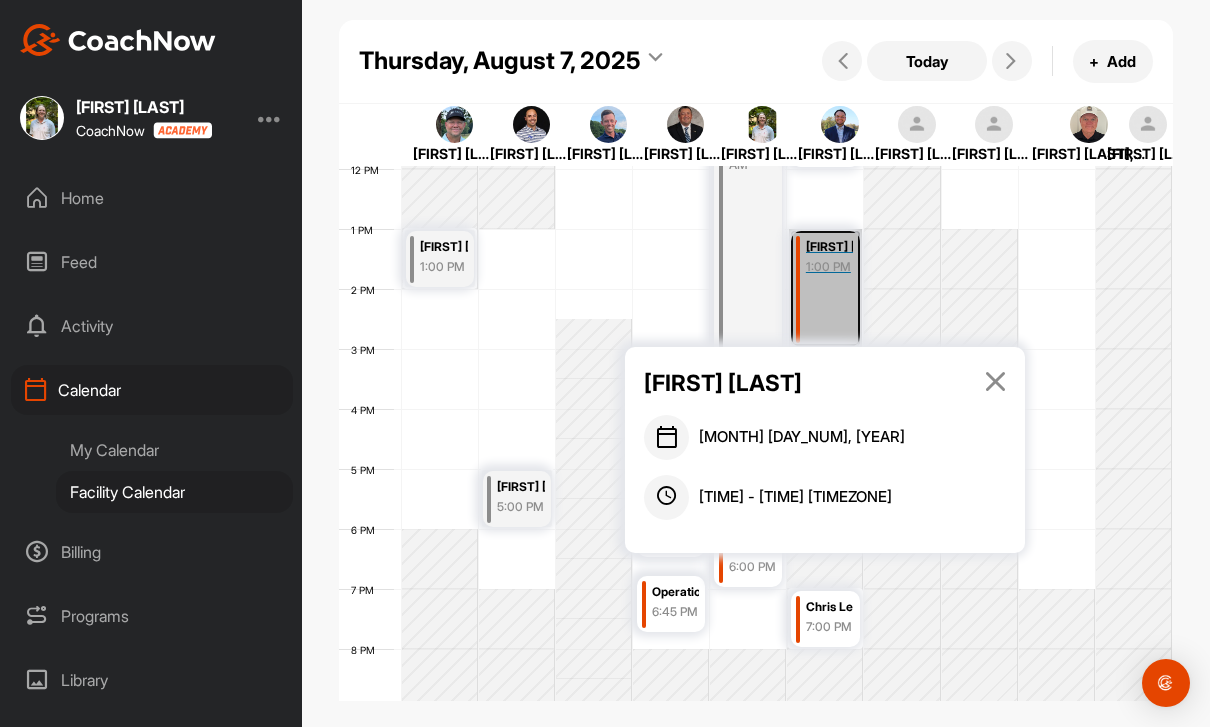 scroll, scrollTop: 718, scrollLeft: 0, axis: vertical 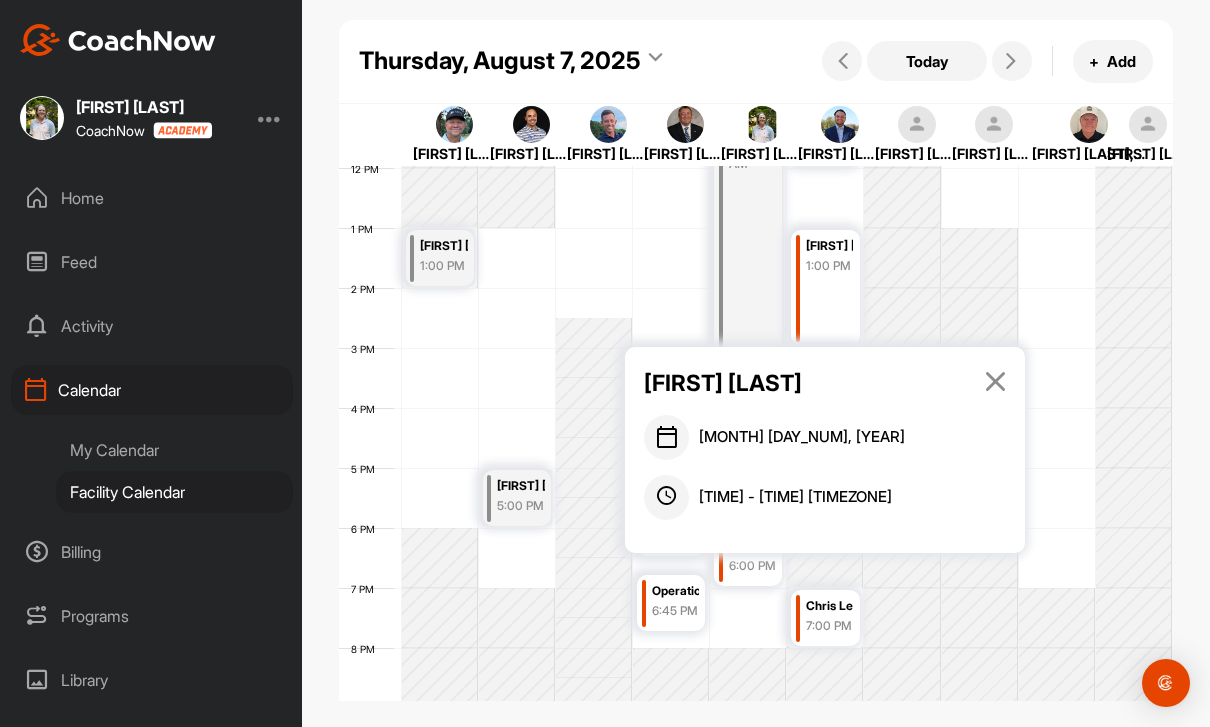 click at bounding box center [995, 381] 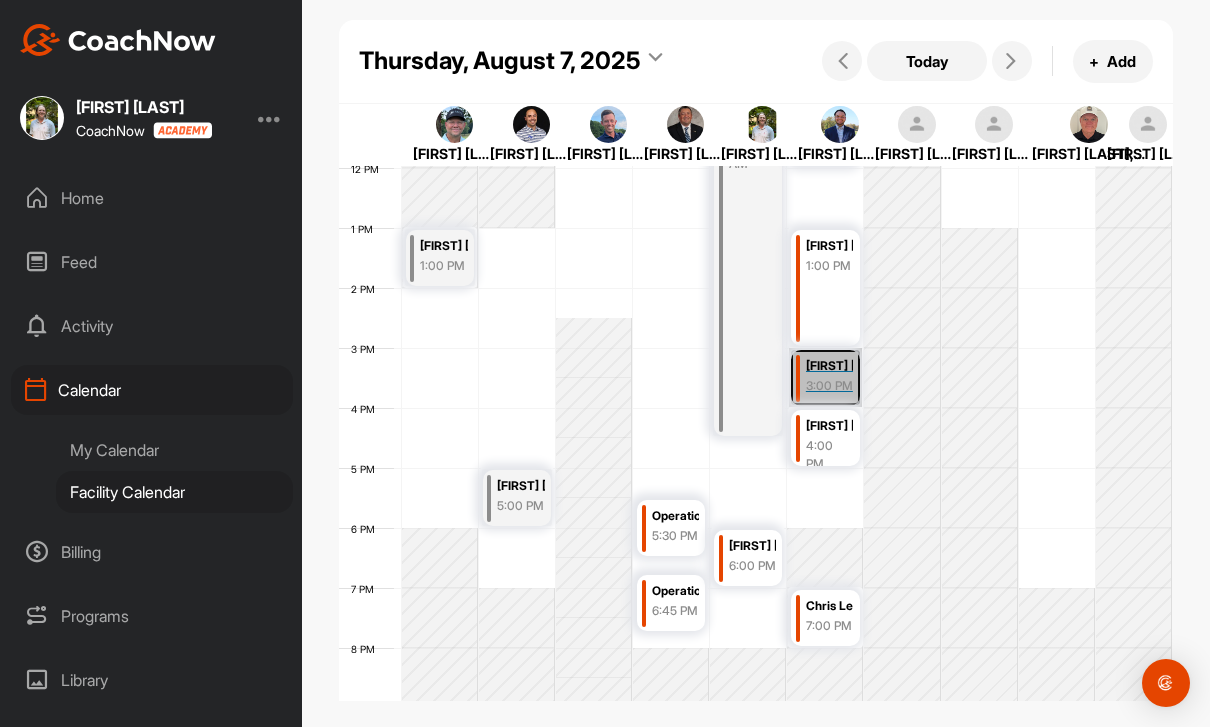 click on "[FIRST] [LAST] [TIME]" at bounding box center [825, 377] 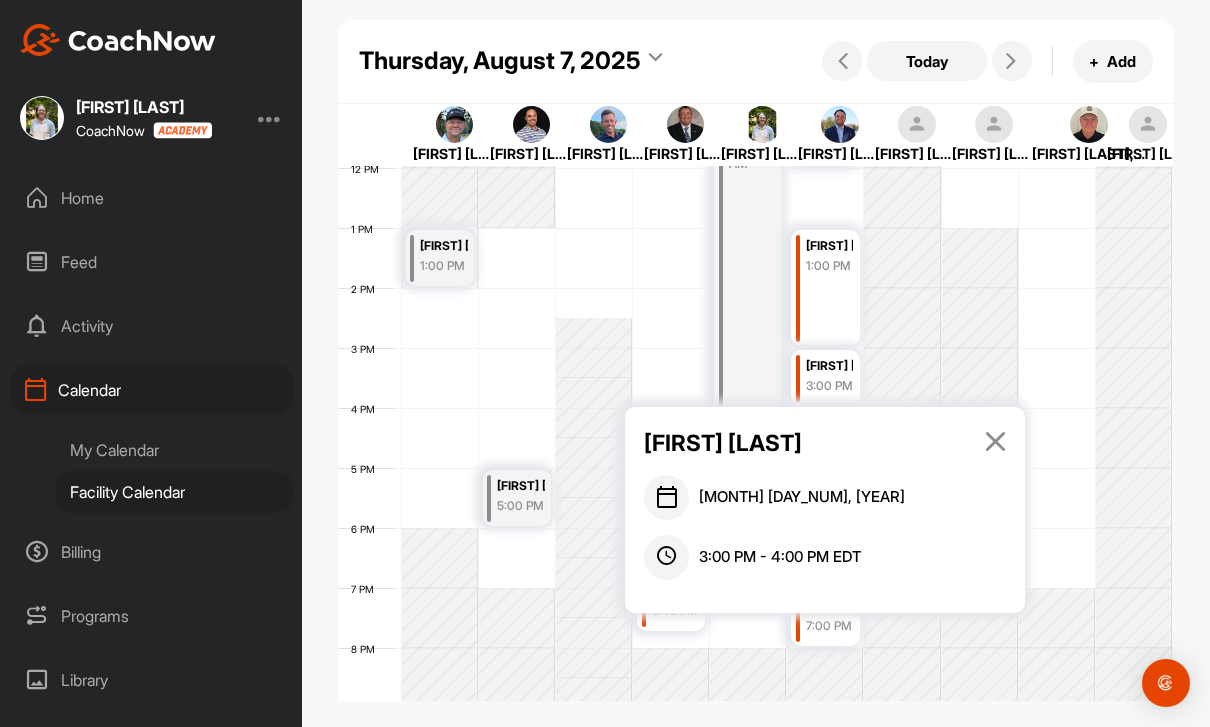 click at bounding box center [995, 441] 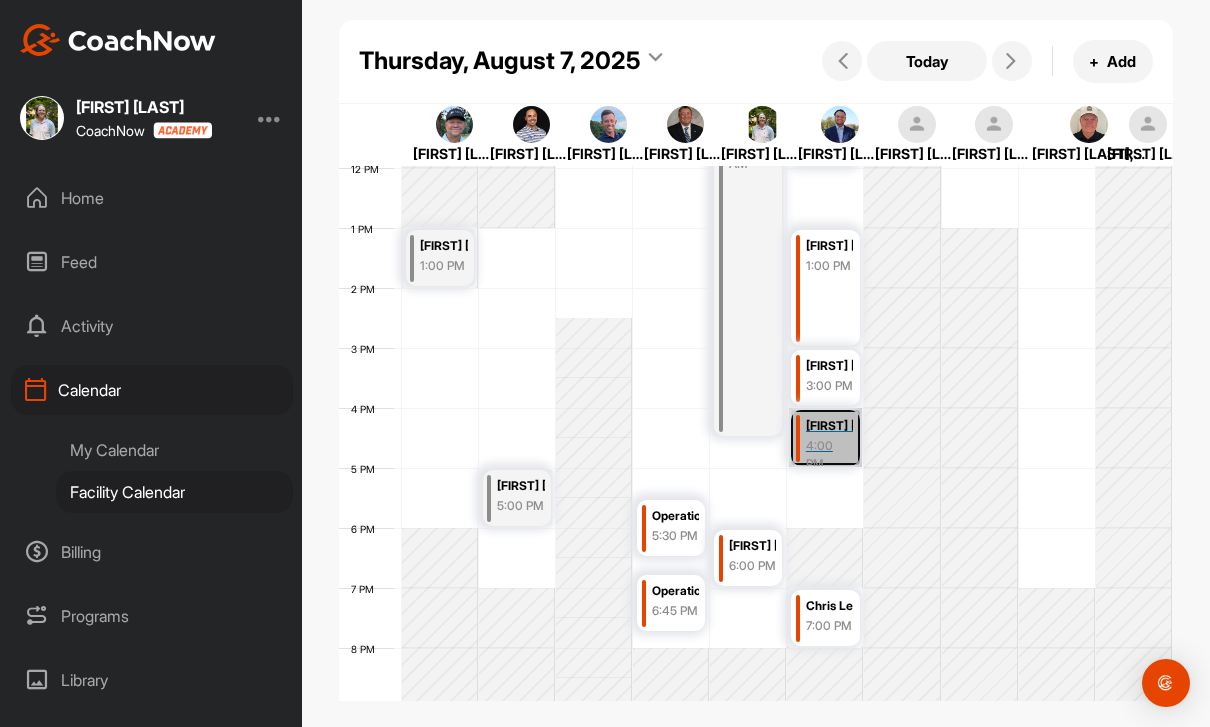 click on "[FIRST] [LAST] [TIME]" at bounding box center (825, 437) 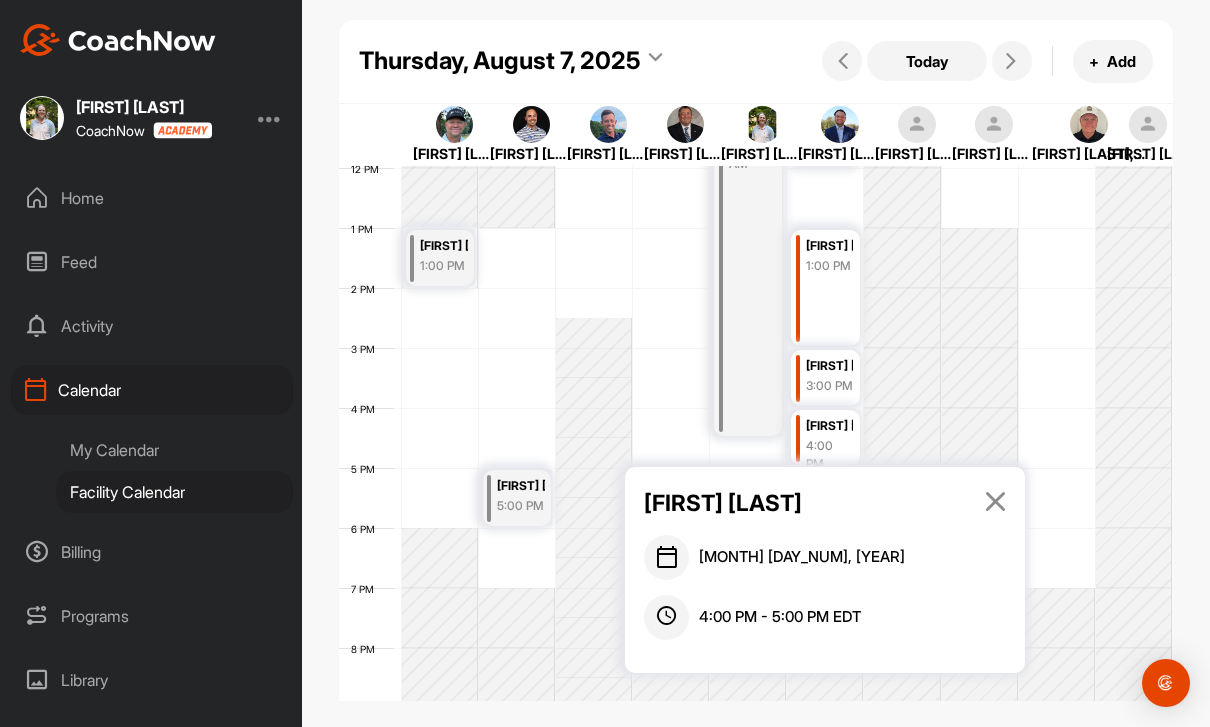 click at bounding box center [995, 501] 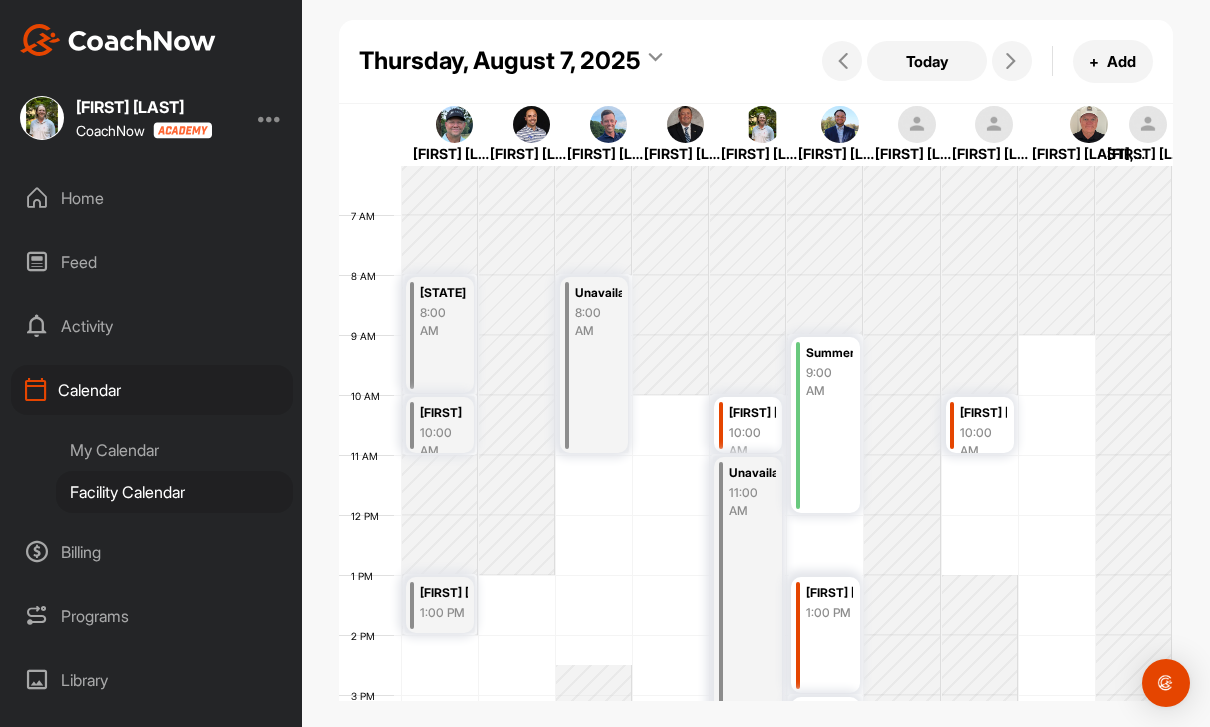 scroll, scrollTop: 366, scrollLeft: 0, axis: vertical 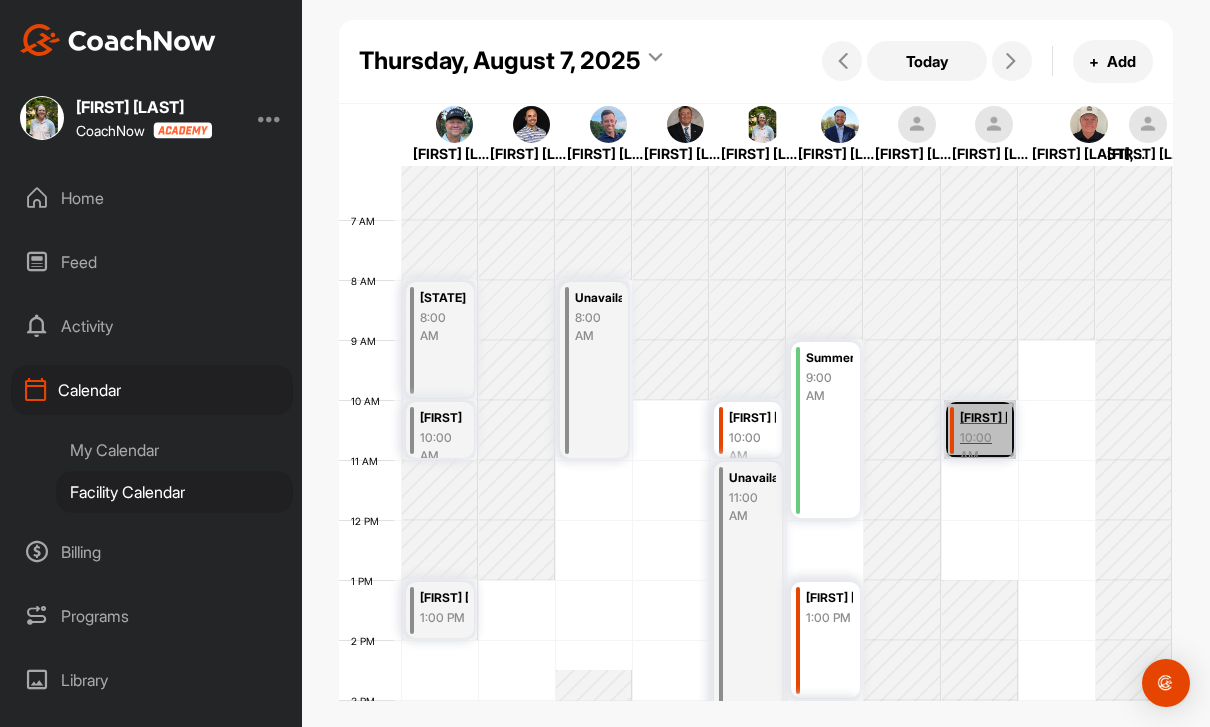 click on "[FIRST]  [LAST]  [TIME]" at bounding box center [980, 429] 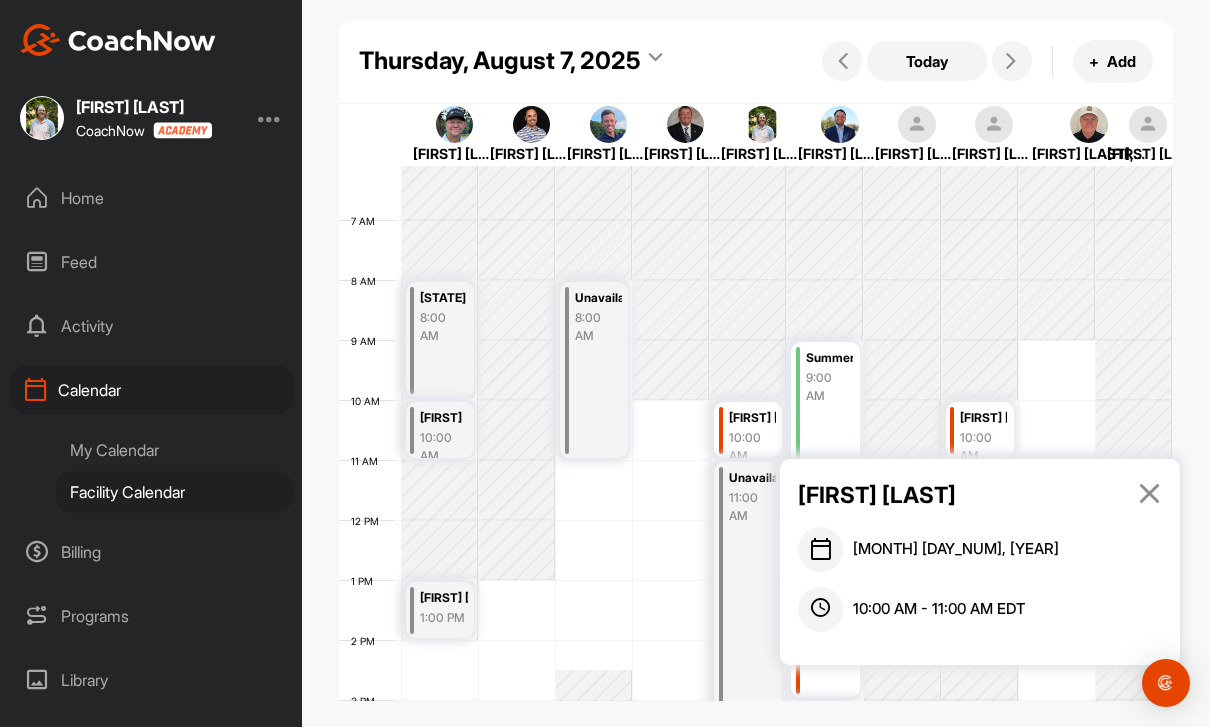 click at bounding box center [1149, 493] 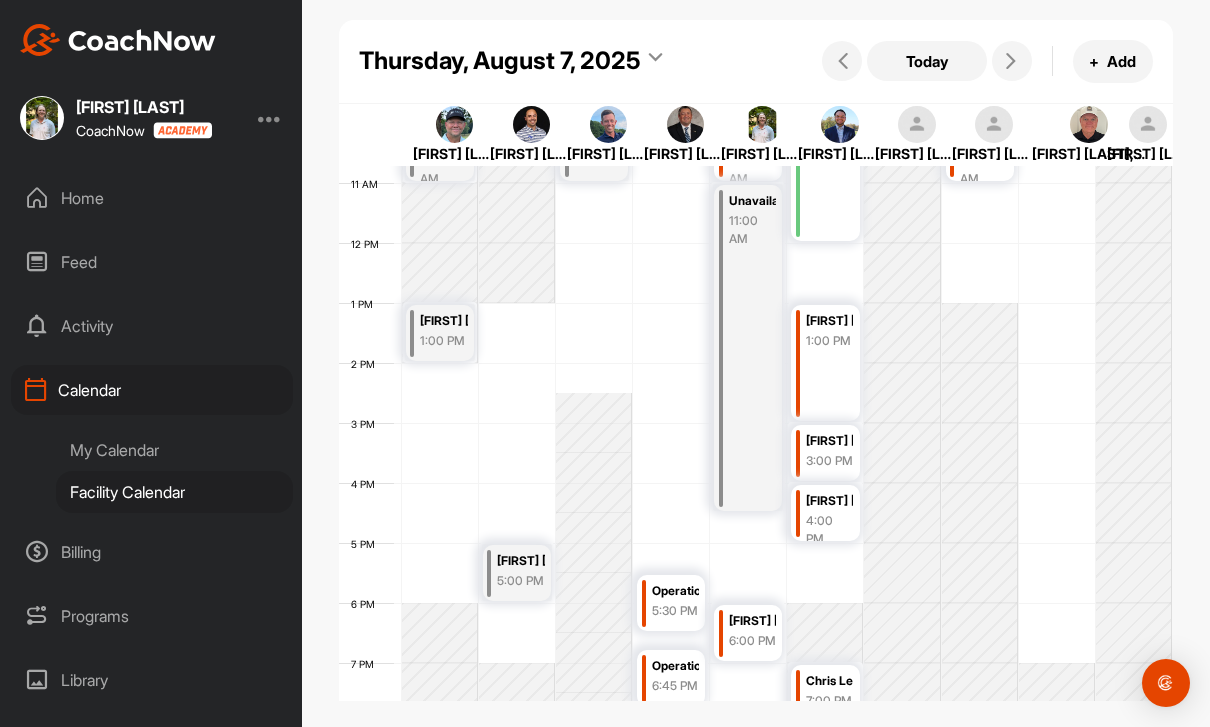scroll, scrollTop: 654, scrollLeft: 0, axis: vertical 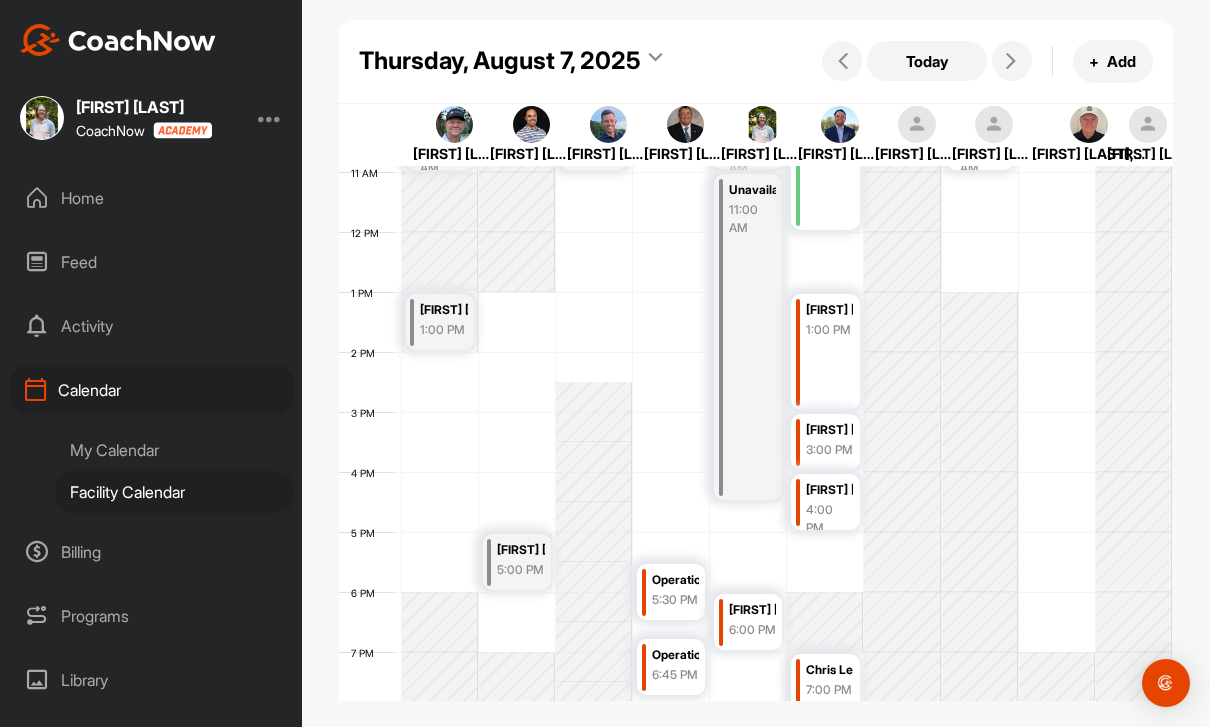 click at bounding box center [843, 61] 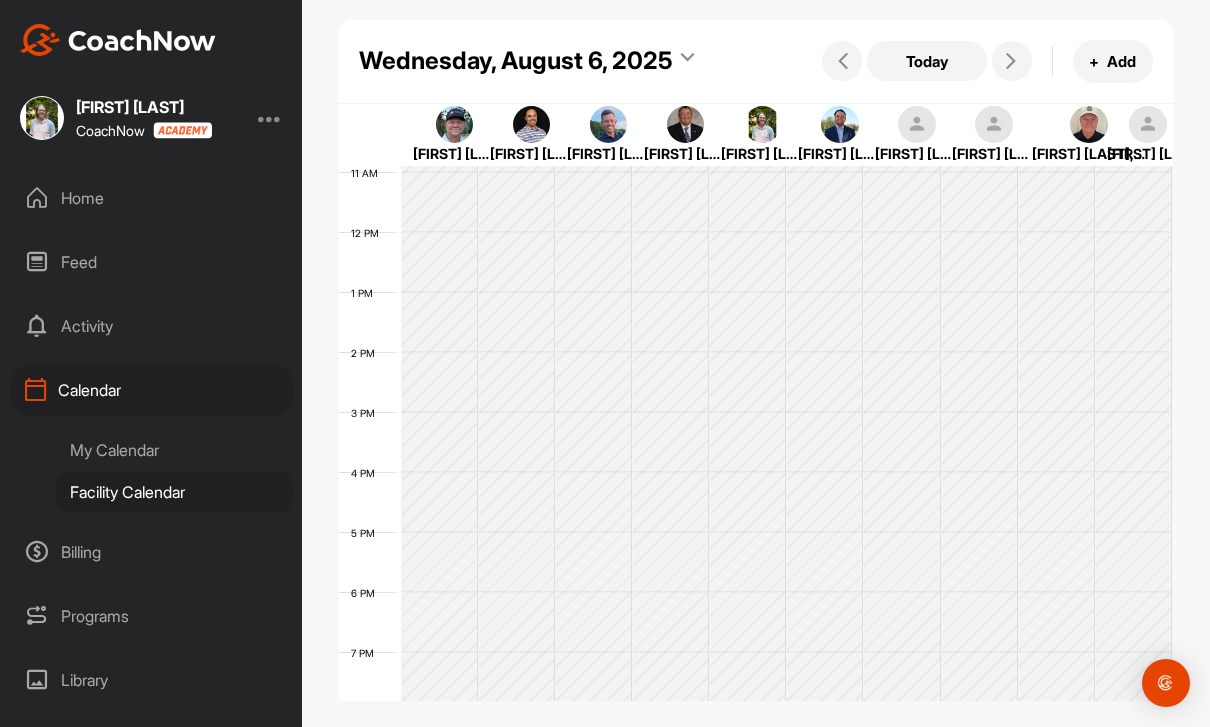 scroll, scrollTop: 346, scrollLeft: 0, axis: vertical 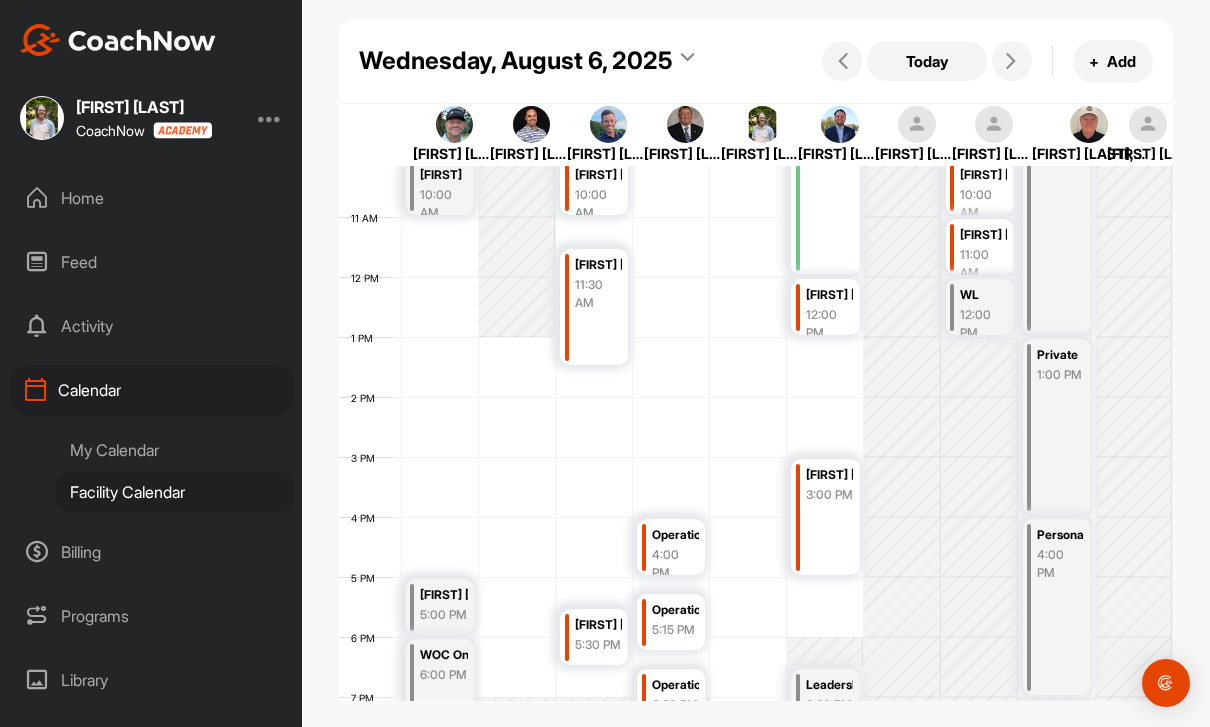 click at bounding box center (1012, 61) 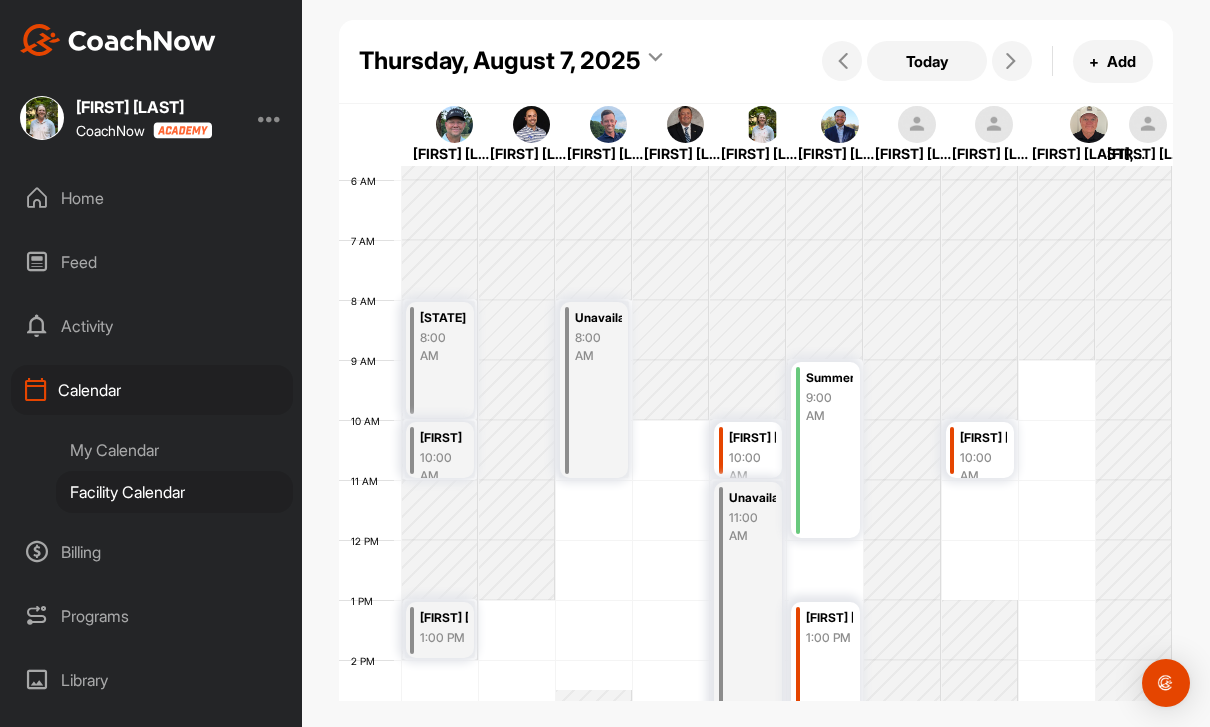 click at bounding box center [842, 61] 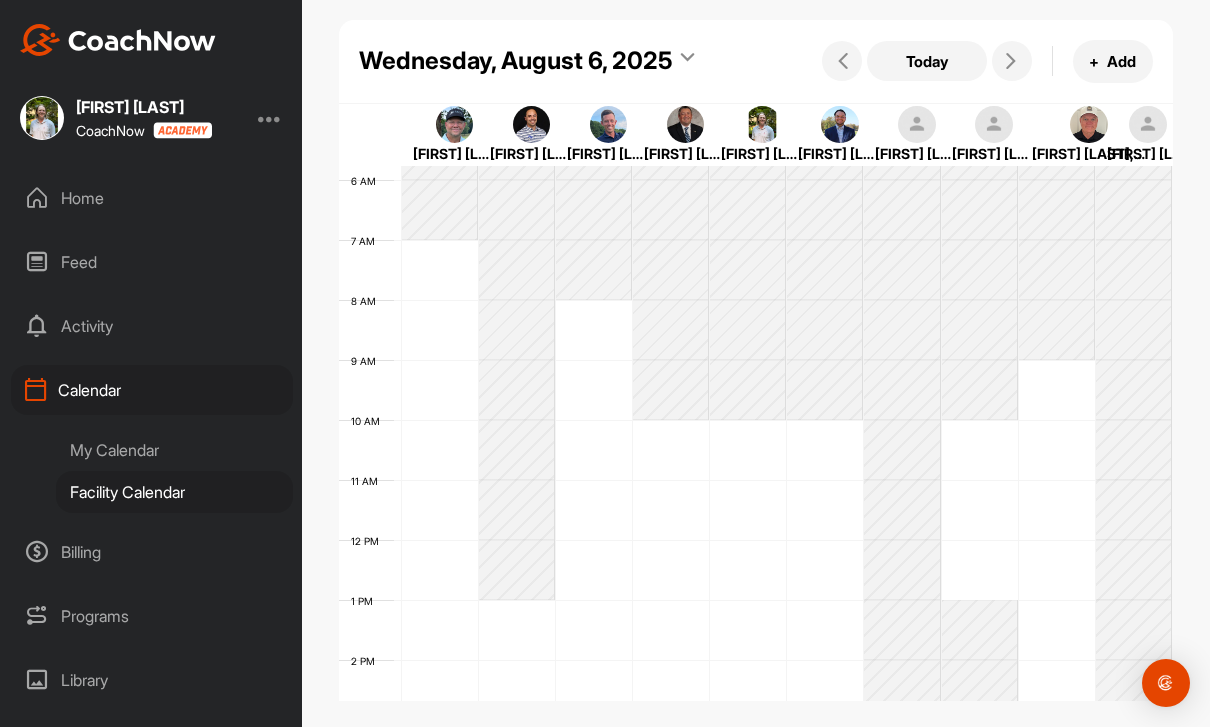 click at bounding box center (842, 61) 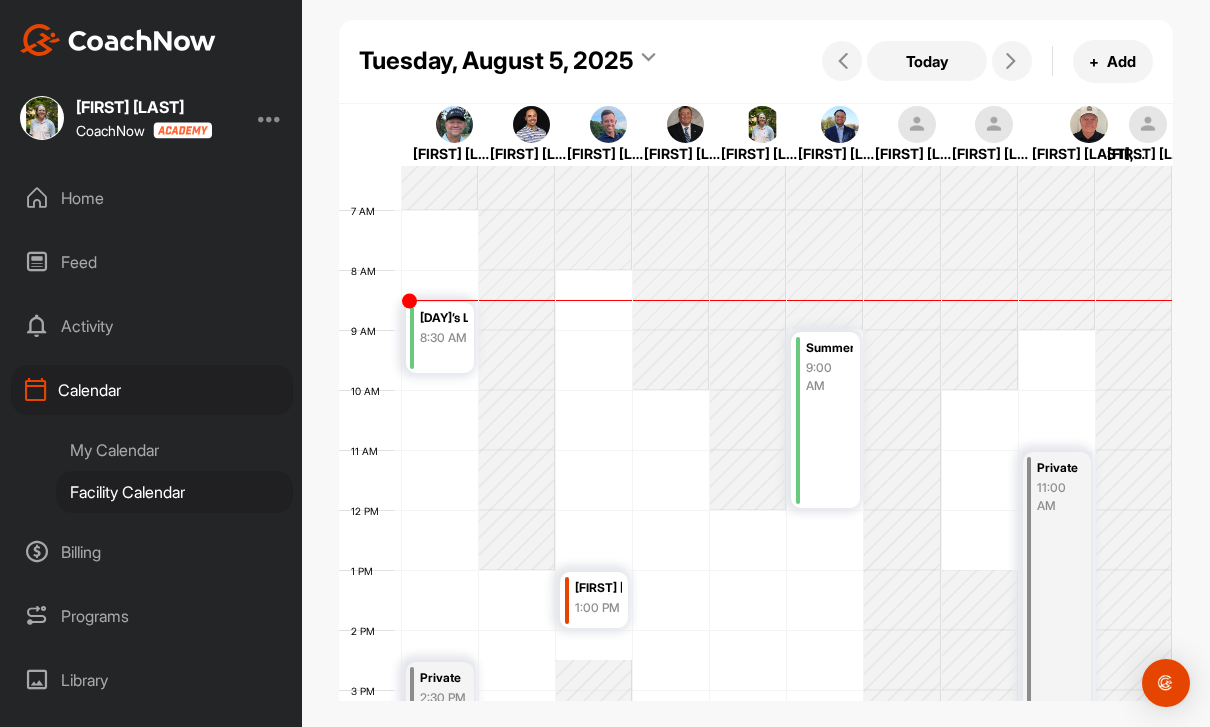 click at bounding box center [1012, 61] 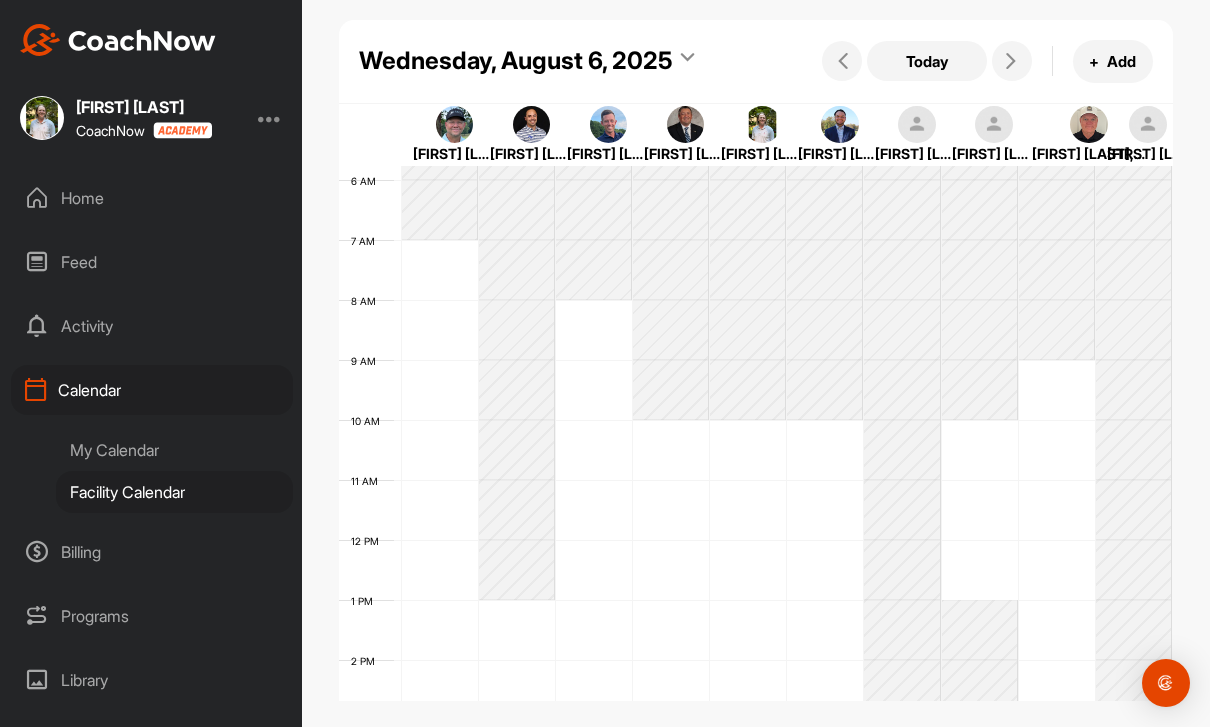click on "Today" at bounding box center (927, 61) 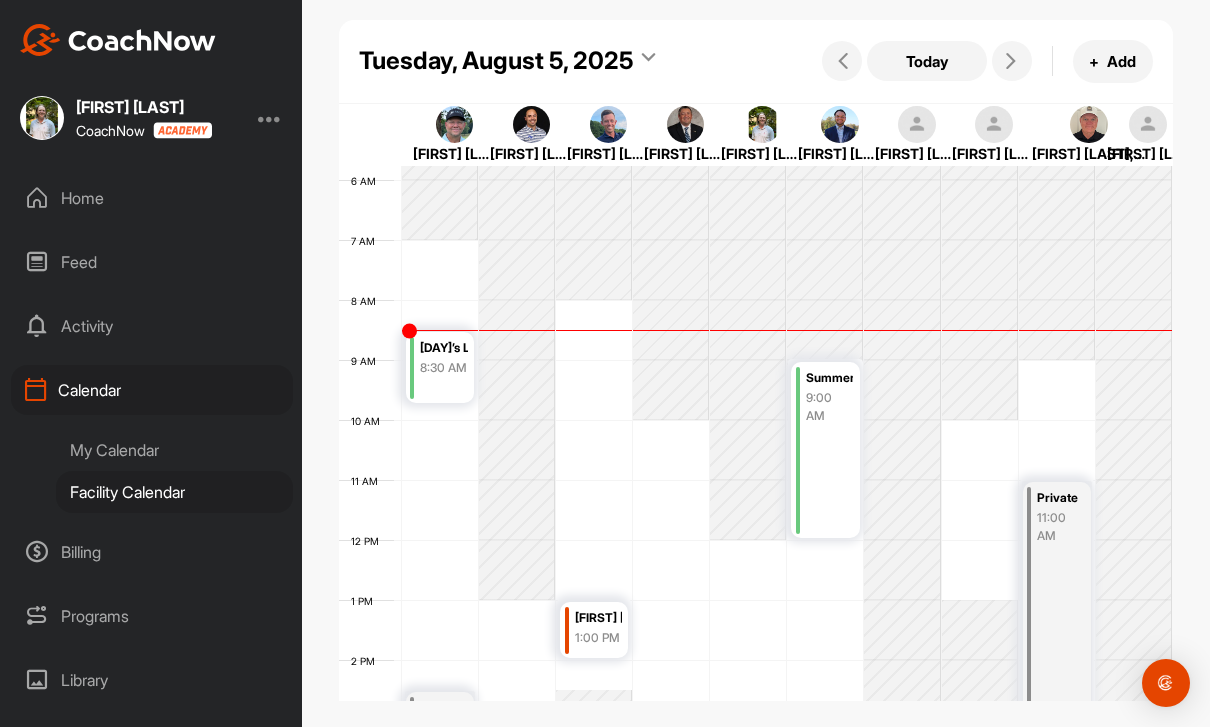 click at bounding box center (1012, 61) 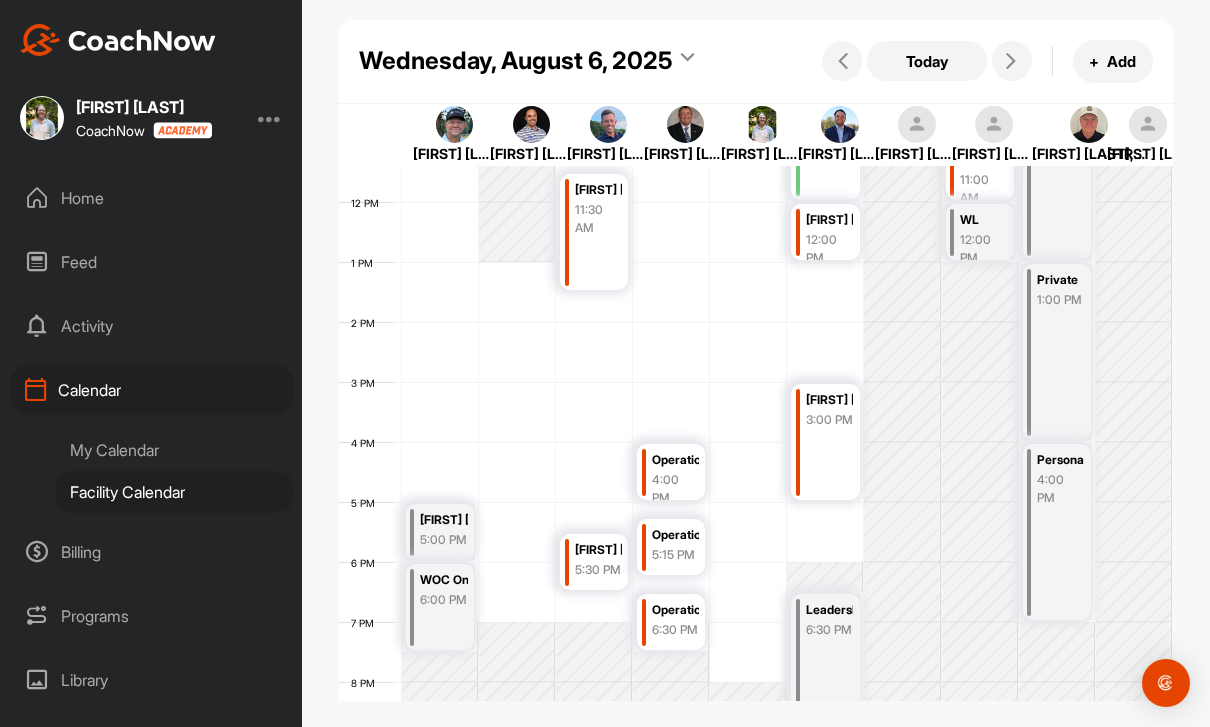 click at bounding box center [1011, 61] 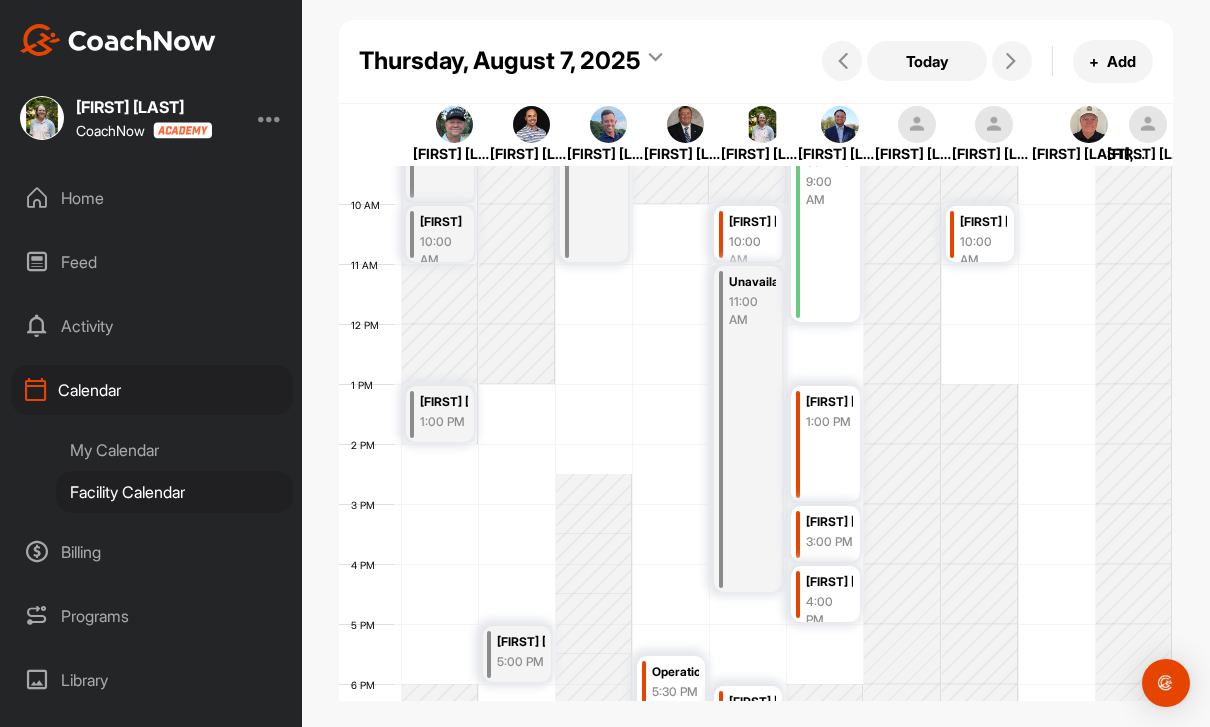 click at bounding box center (1012, 61) 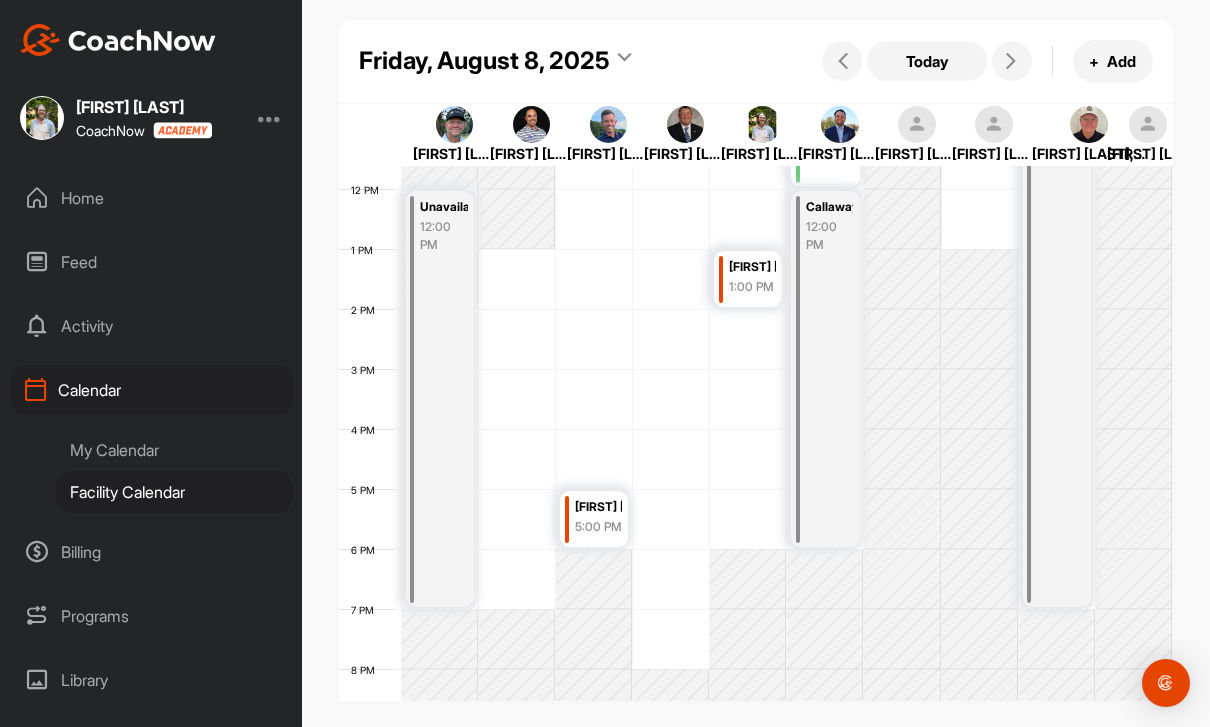 scroll, scrollTop: 698, scrollLeft: 0, axis: vertical 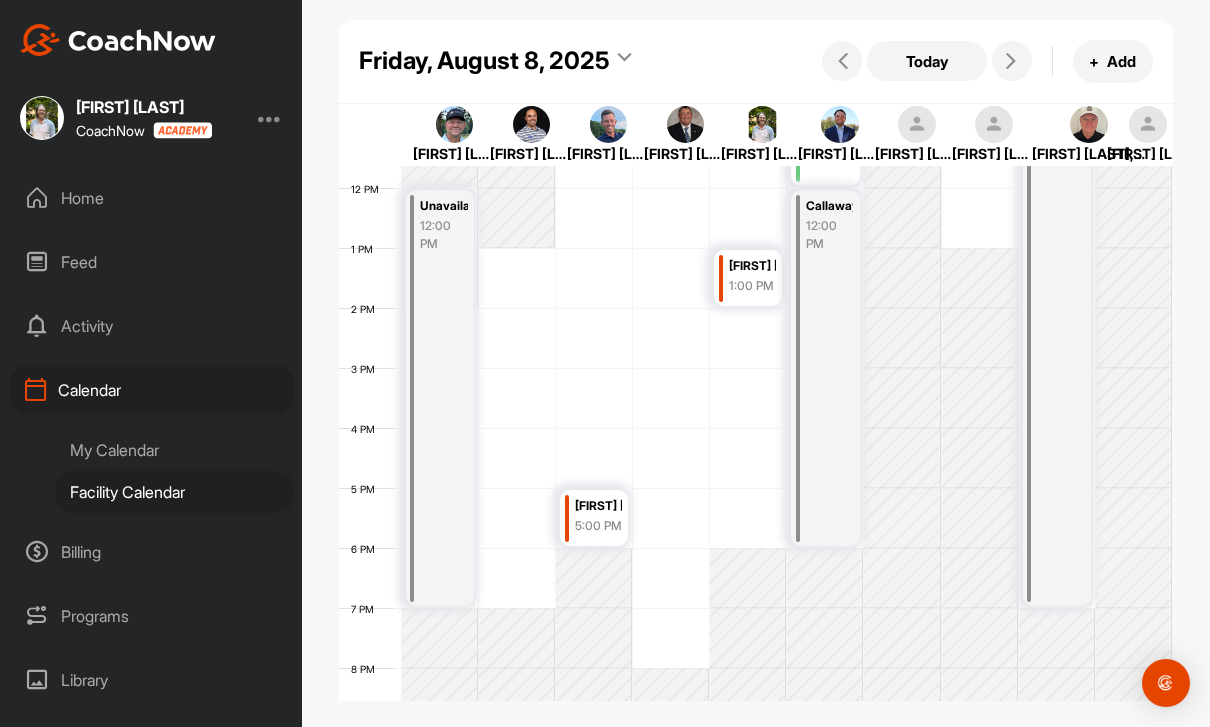 click at bounding box center (1012, 61) 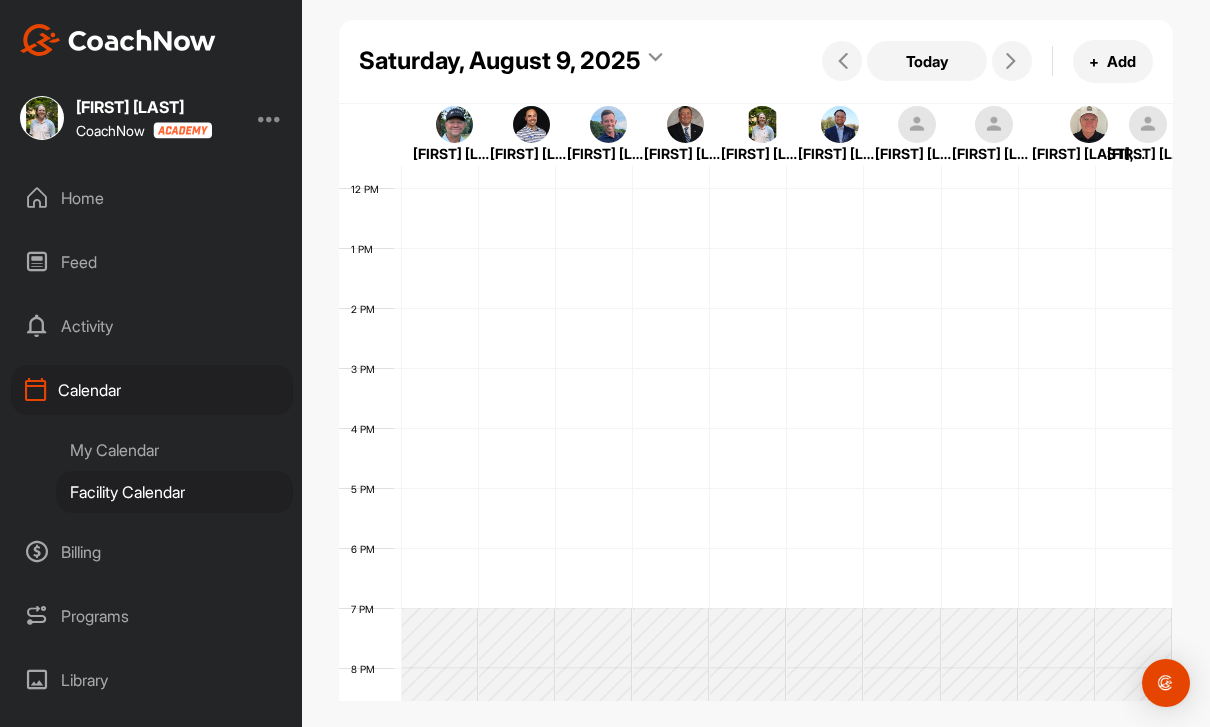 scroll, scrollTop: 346, scrollLeft: 0, axis: vertical 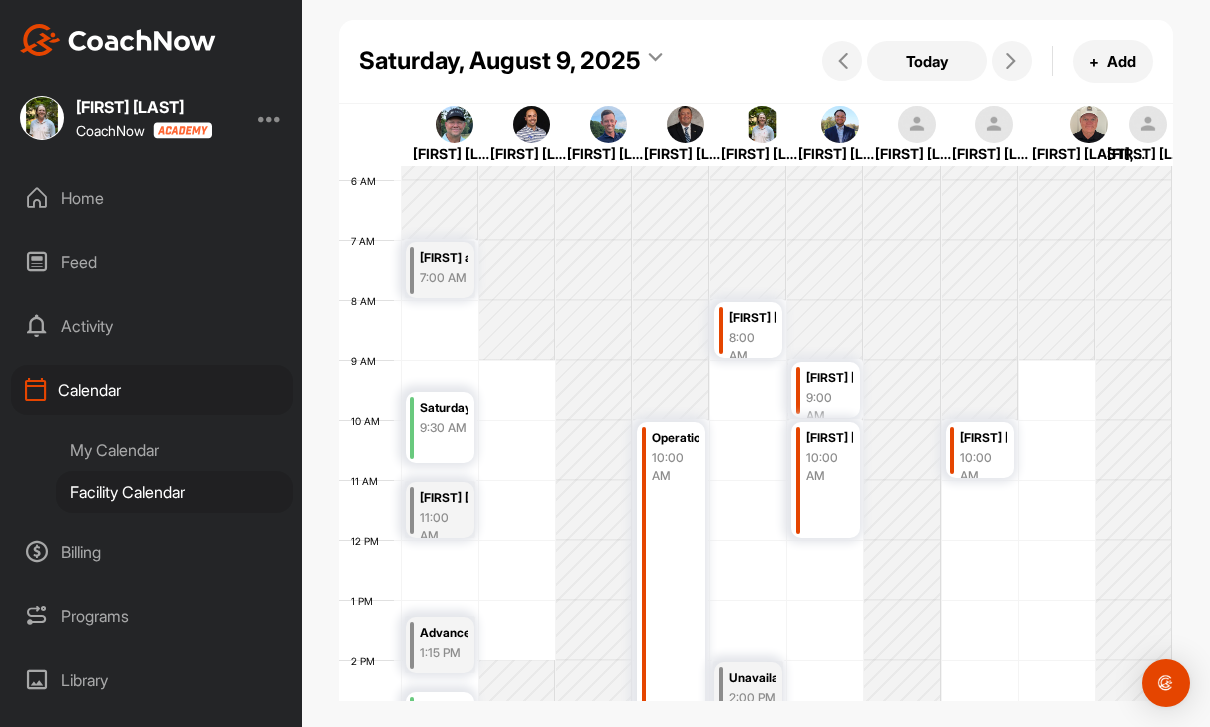 click at bounding box center [842, 61] 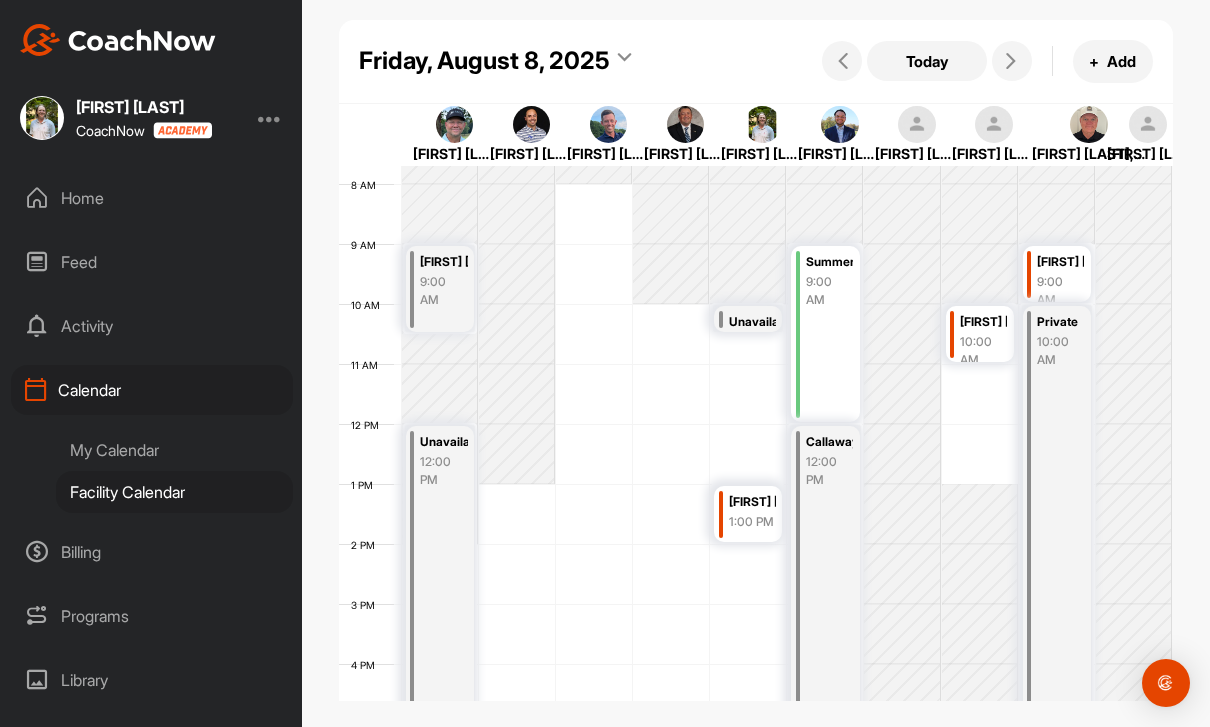 scroll, scrollTop: 374, scrollLeft: 0, axis: vertical 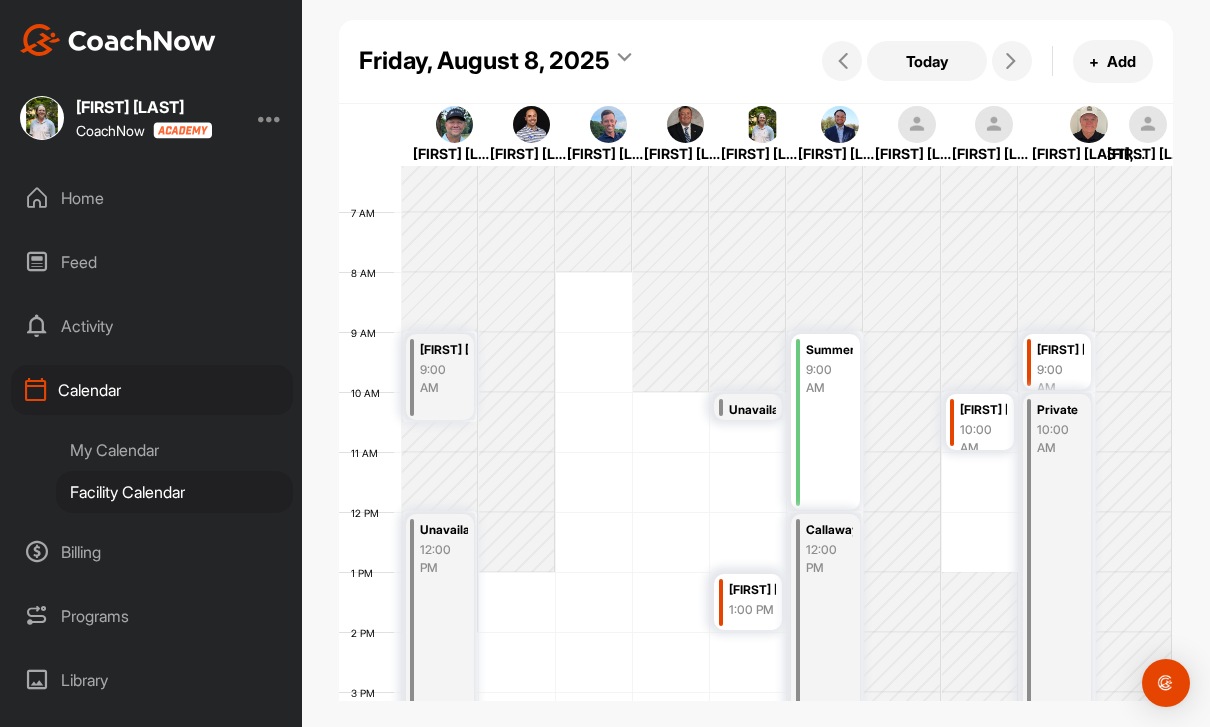 click at bounding box center (1012, 61) 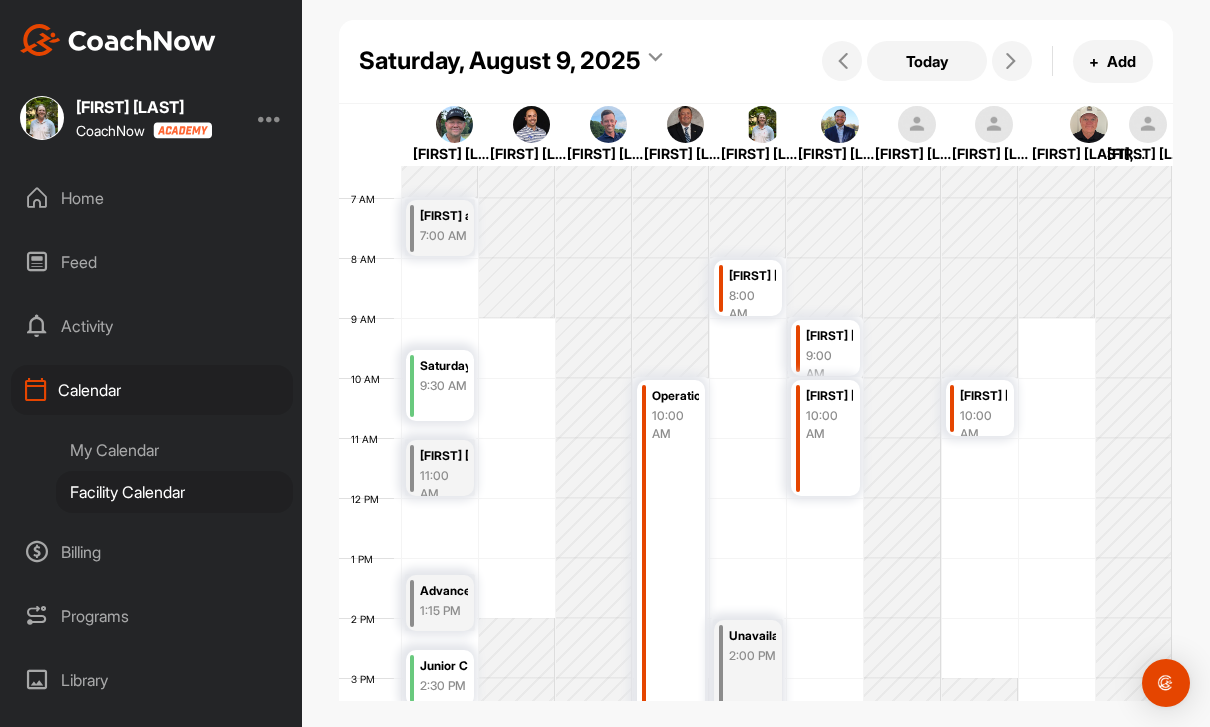 scroll, scrollTop: 371, scrollLeft: 0, axis: vertical 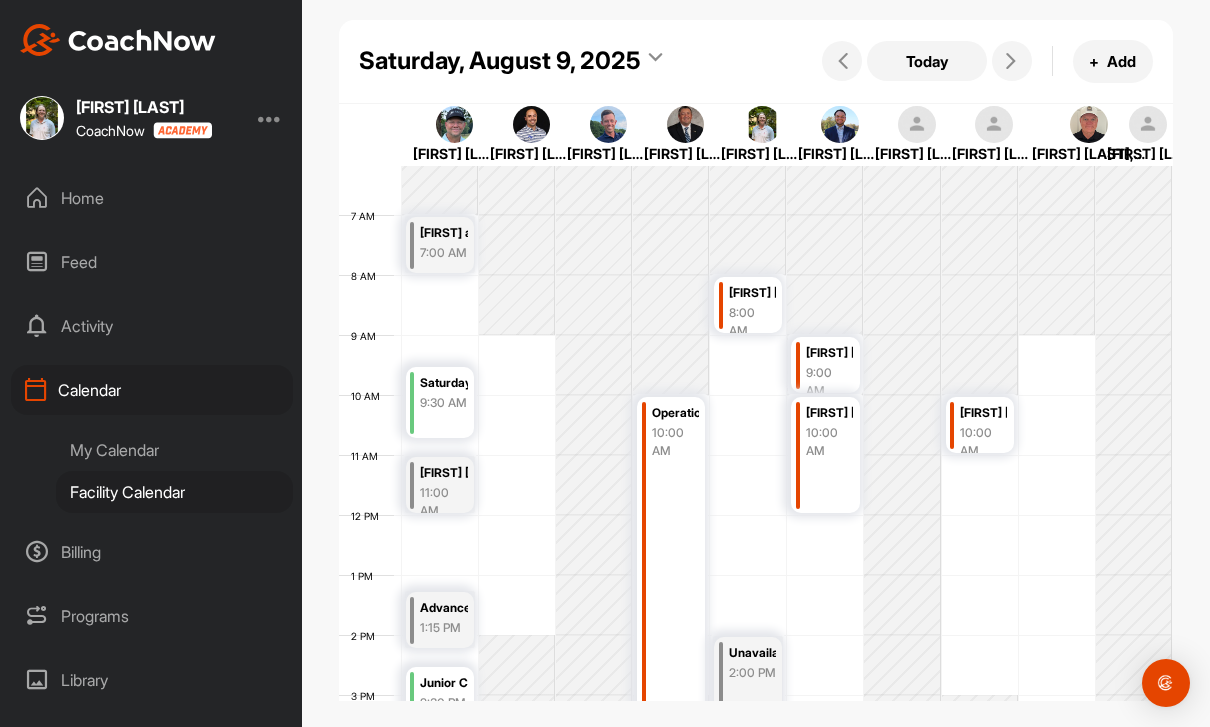 click at bounding box center (1011, 61) 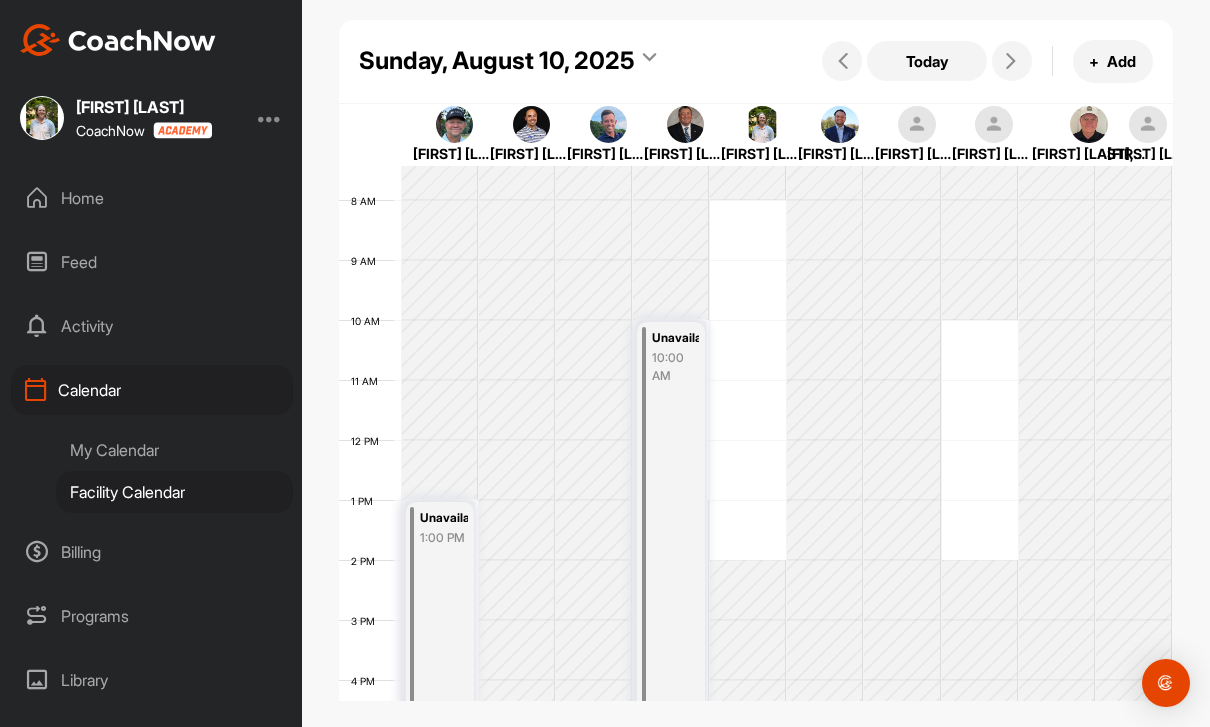 scroll, scrollTop: 402, scrollLeft: 0, axis: vertical 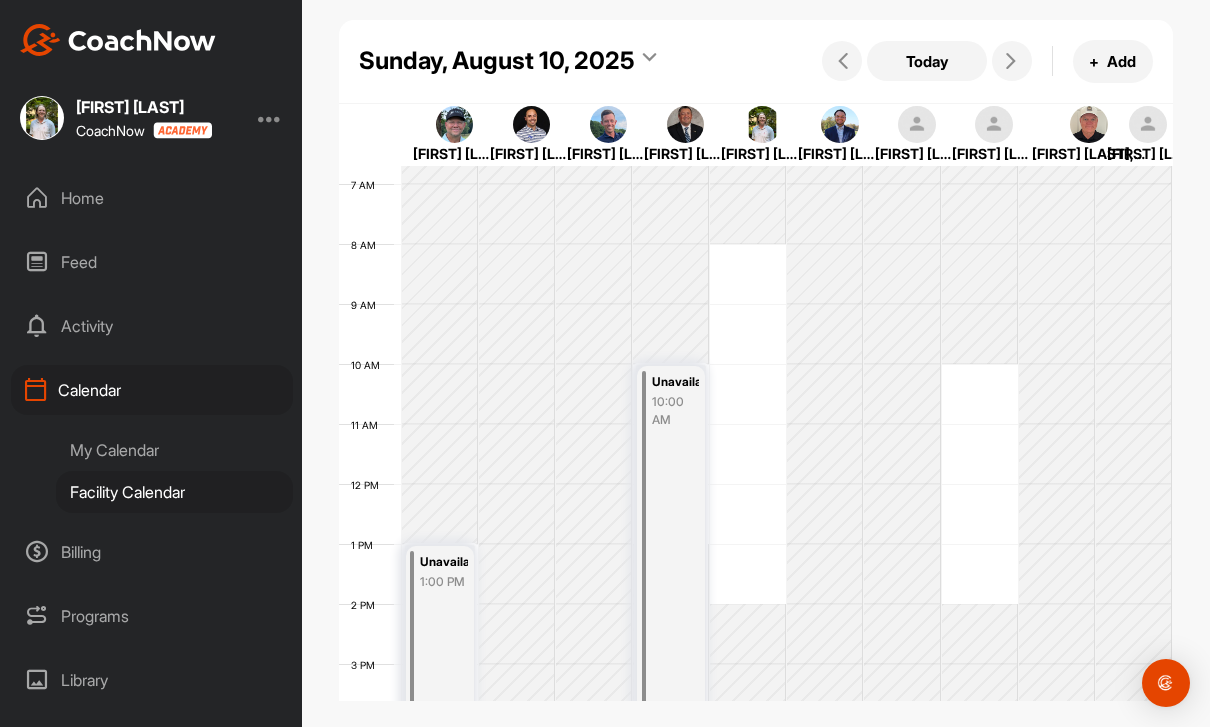click at bounding box center [1011, 61] 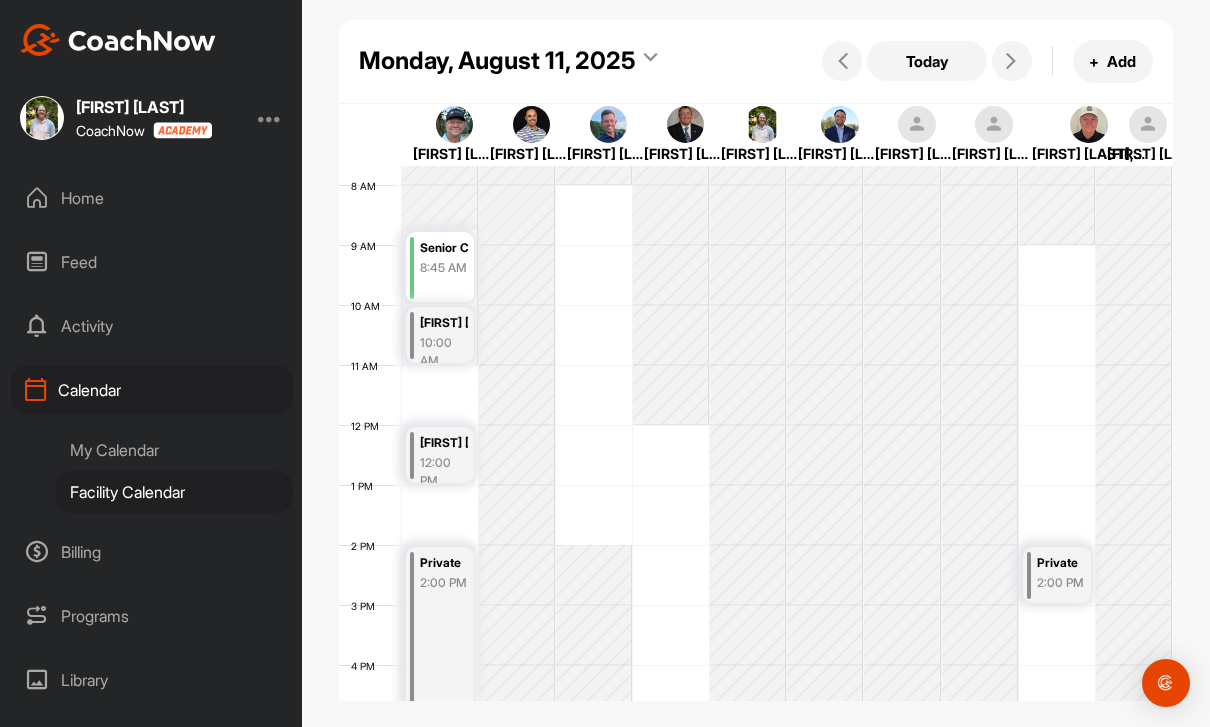 scroll, scrollTop: 439, scrollLeft: 0, axis: vertical 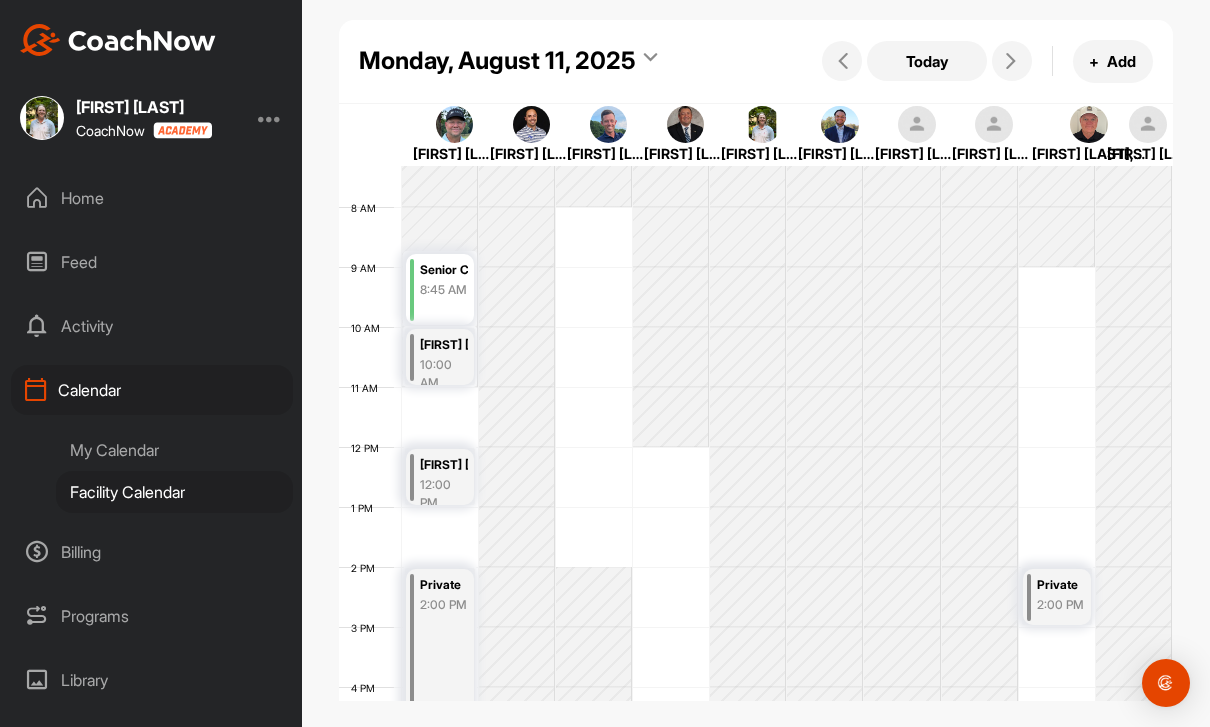 click at bounding box center [1011, 61] 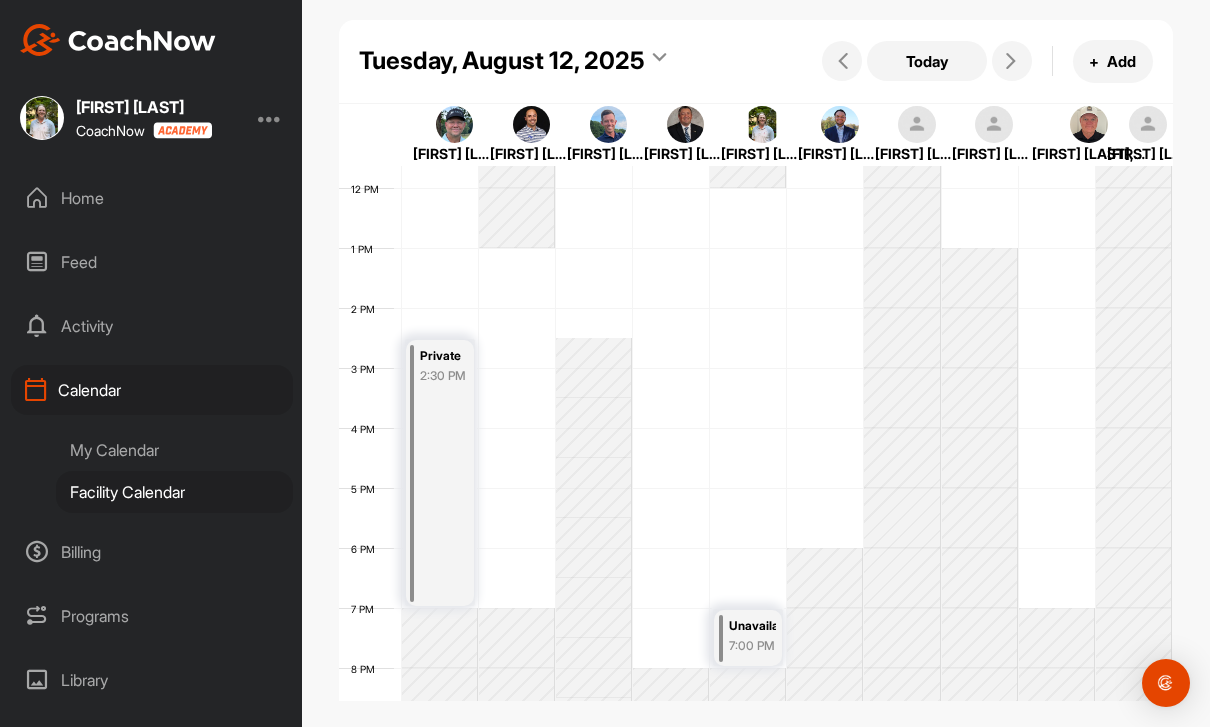 scroll, scrollTop: 700, scrollLeft: 0, axis: vertical 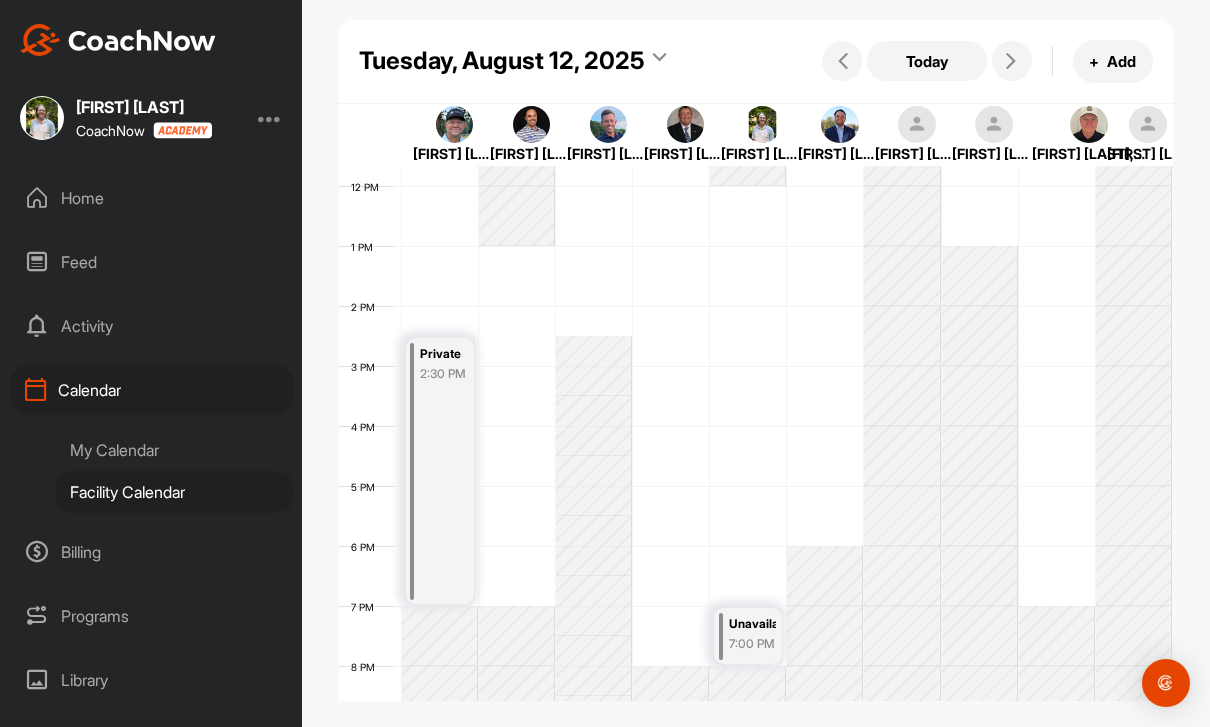 click at bounding box center [1012, 61] 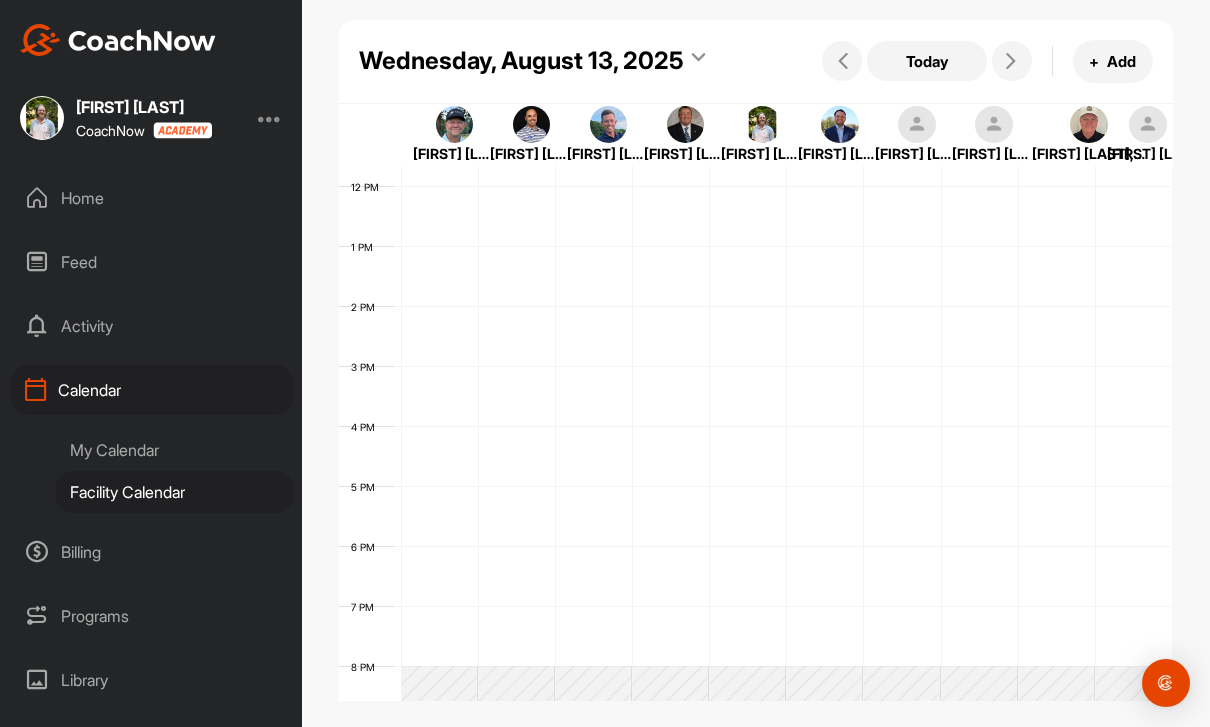 scroll, scrollTop: 346, scrollLeft: 0, axis: vertical 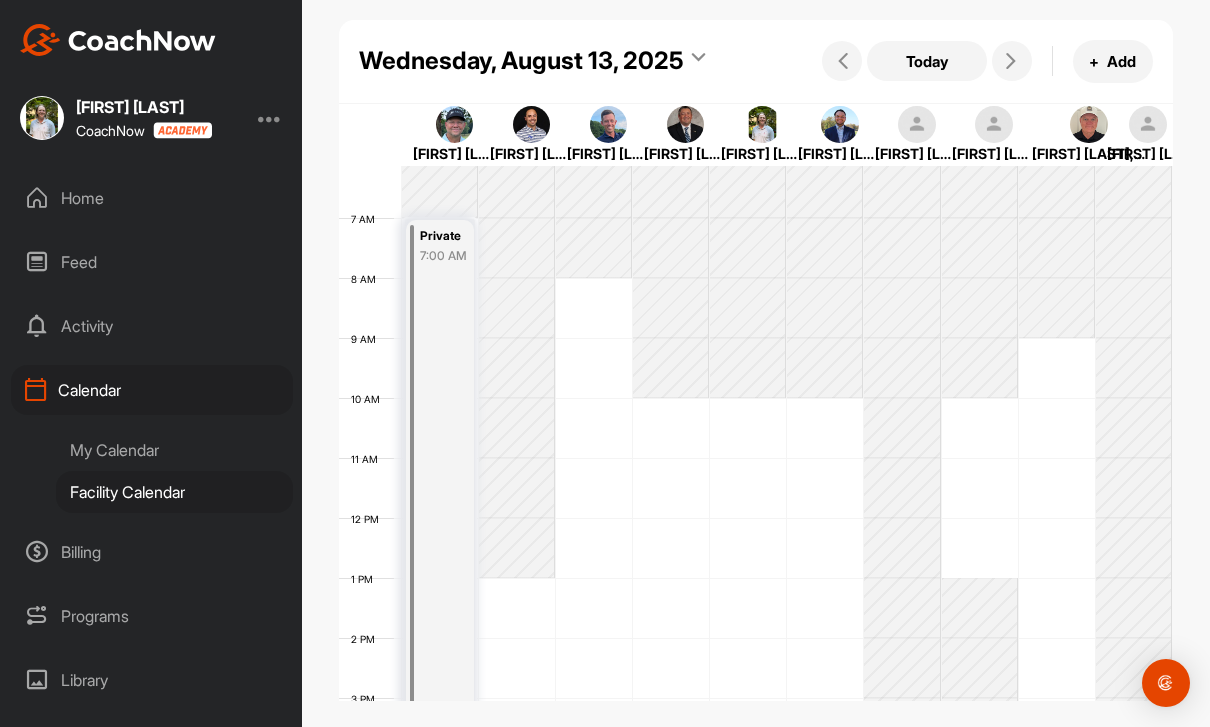 click at bounding box center [1011, 61] 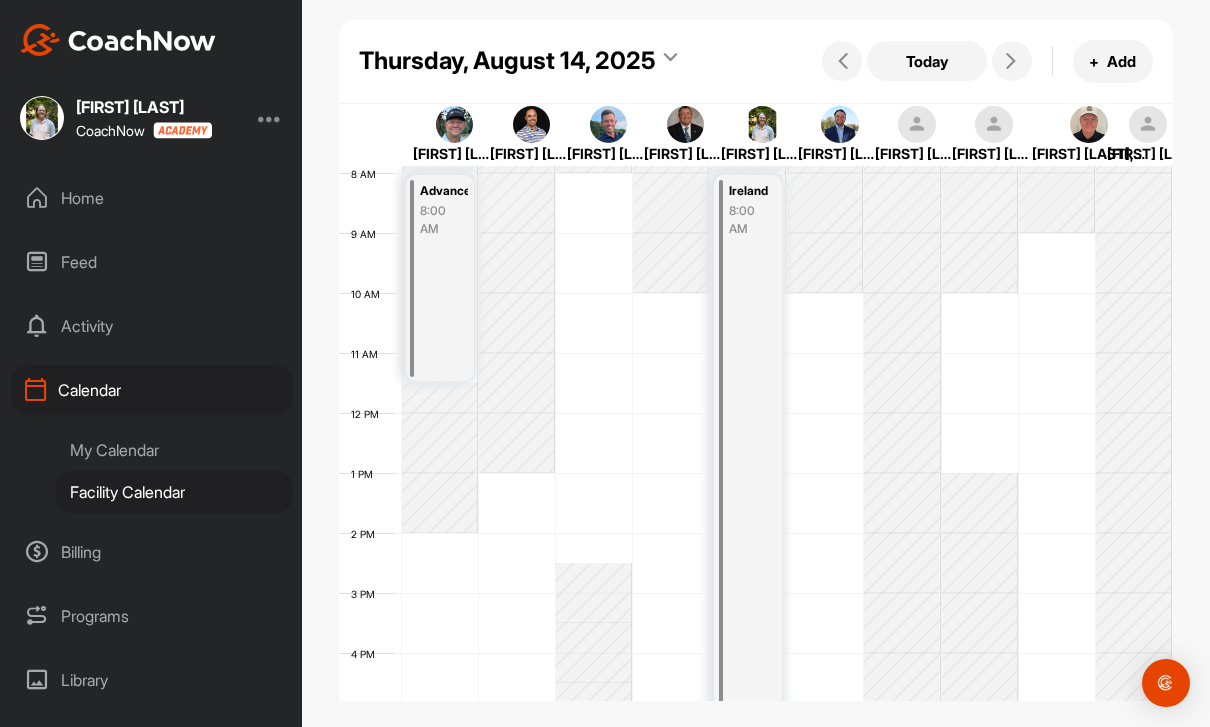 click at bounding box center (1012, 61) 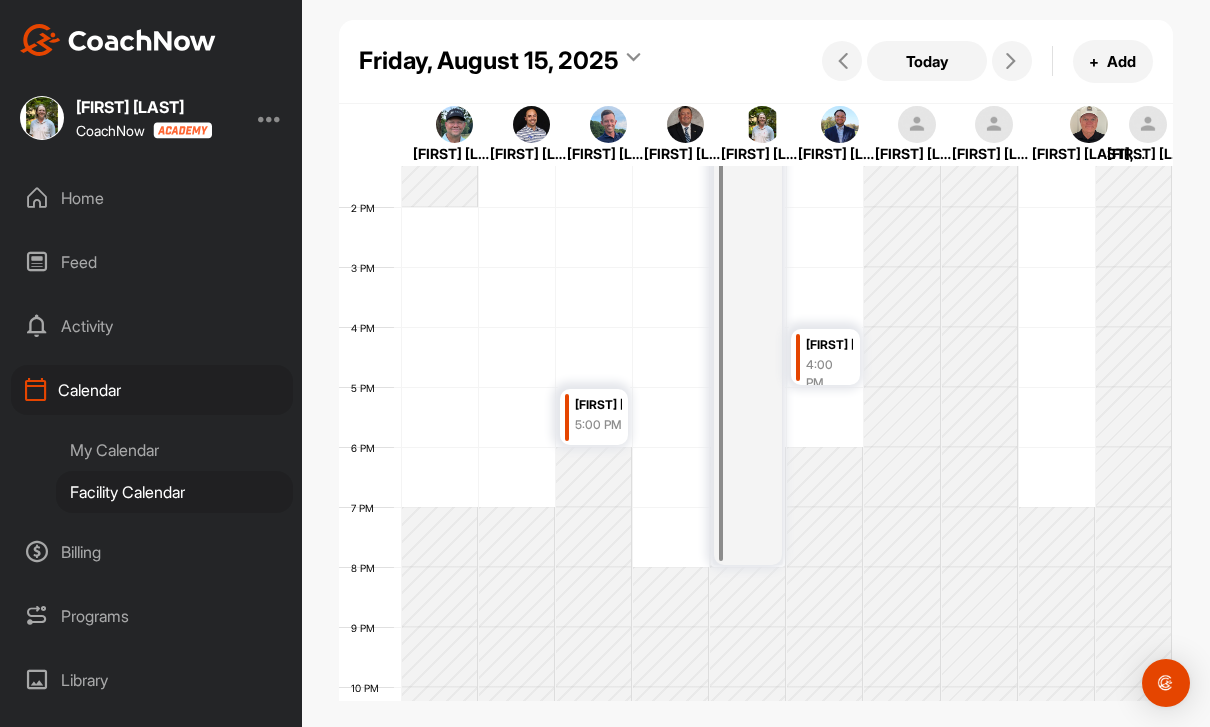 click at bounding box center [1012, 61] 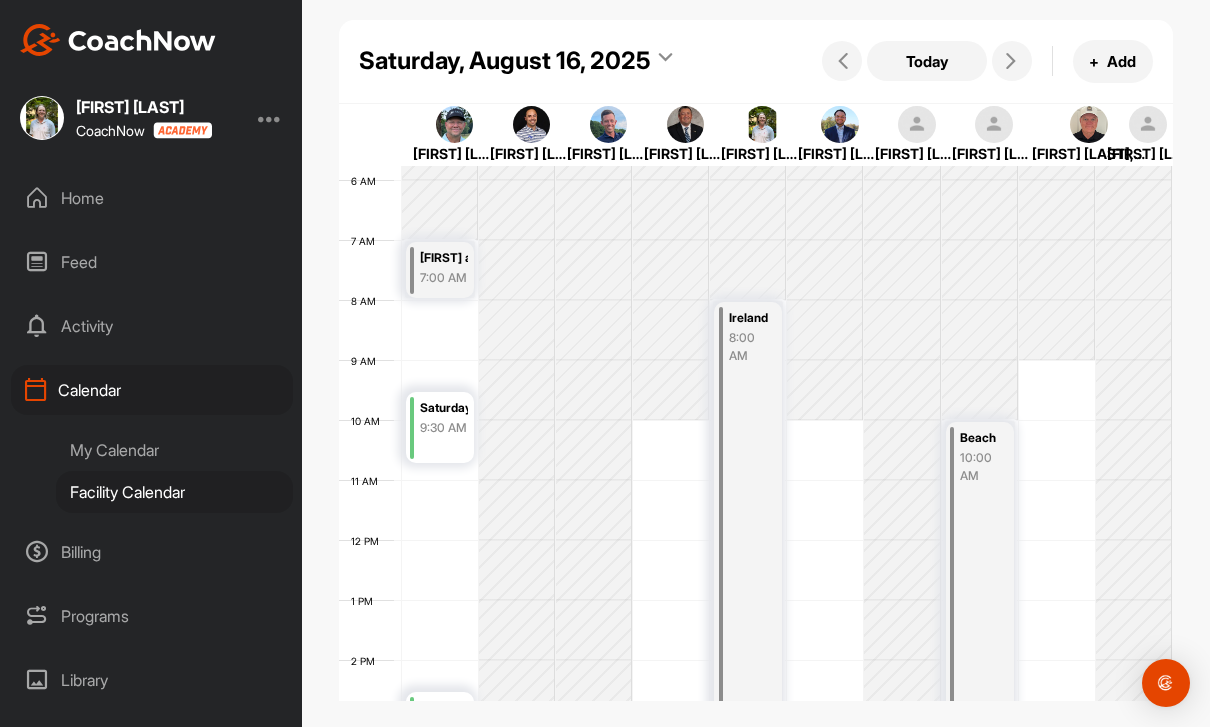 click at bounding box center (1012, 61) 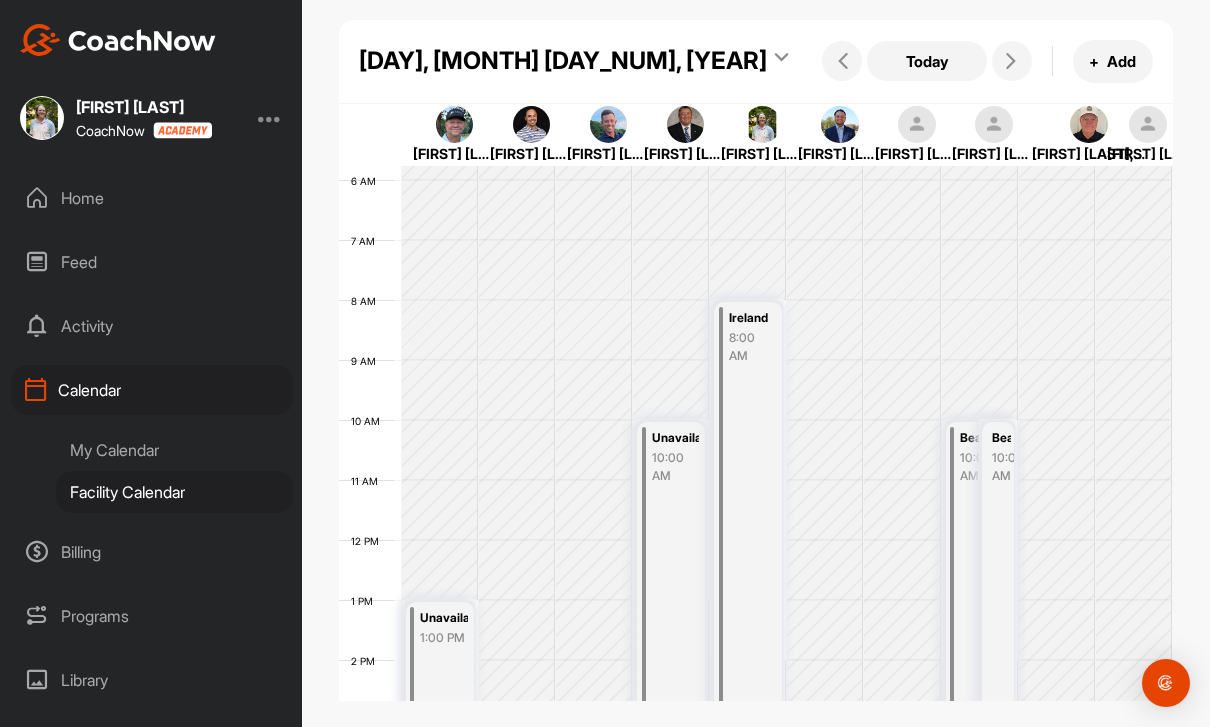 click at bounding box center (1011, 61) 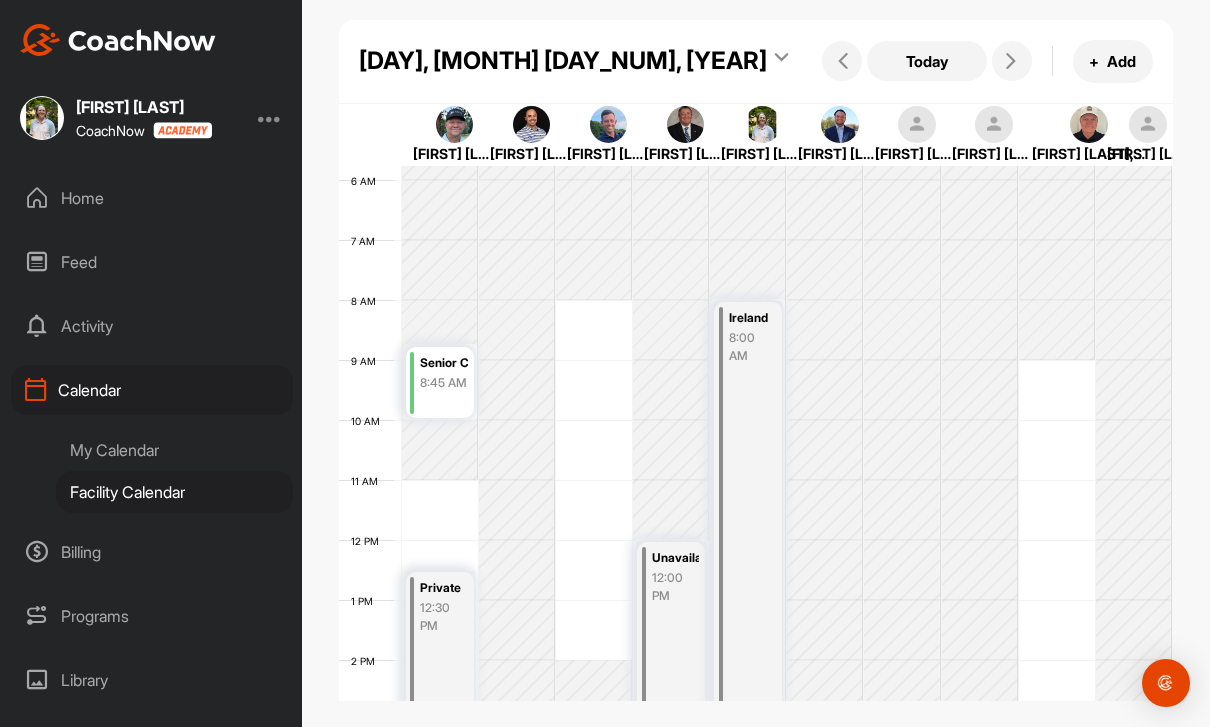 click at bounding box center [1012, 61] 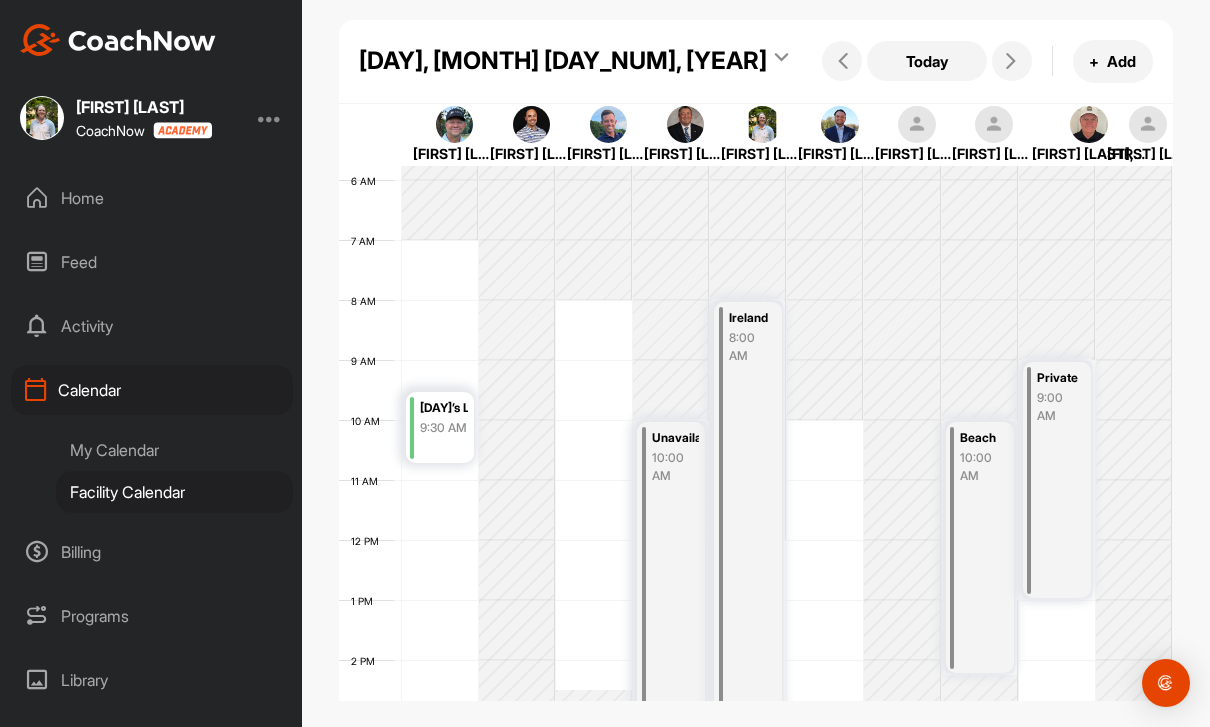 click at bounding box center [1011, 61] 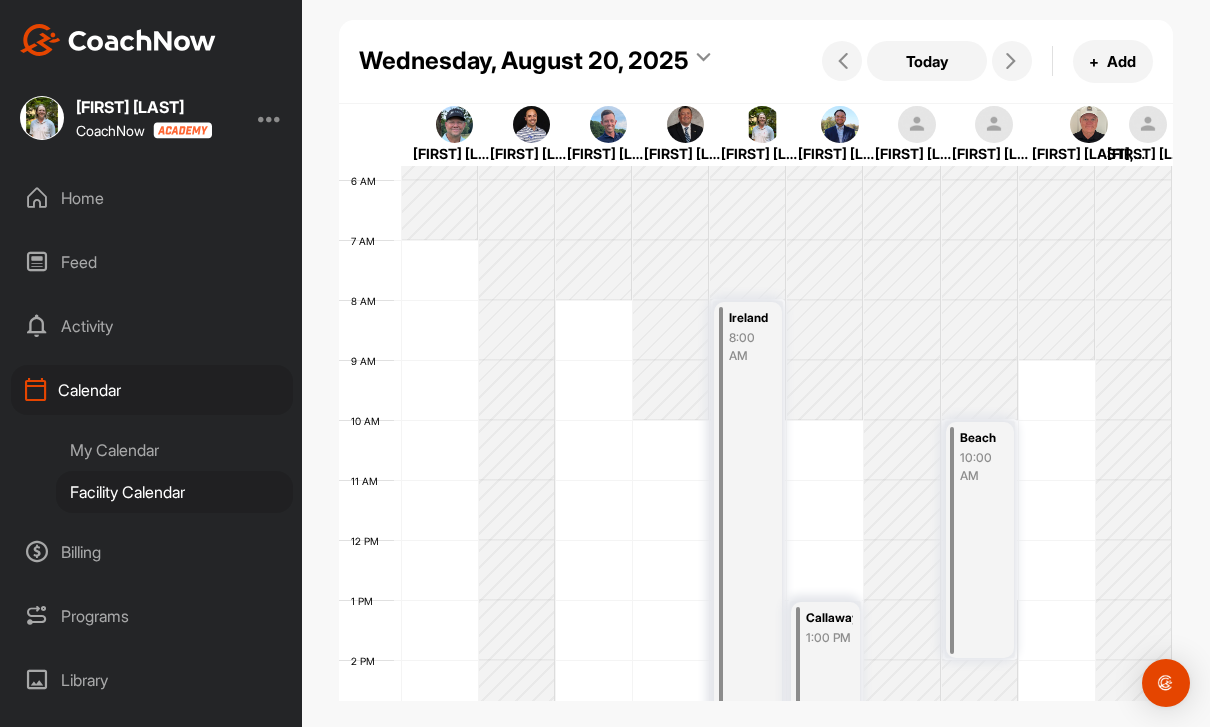 click at bounding box center [1011, 61] 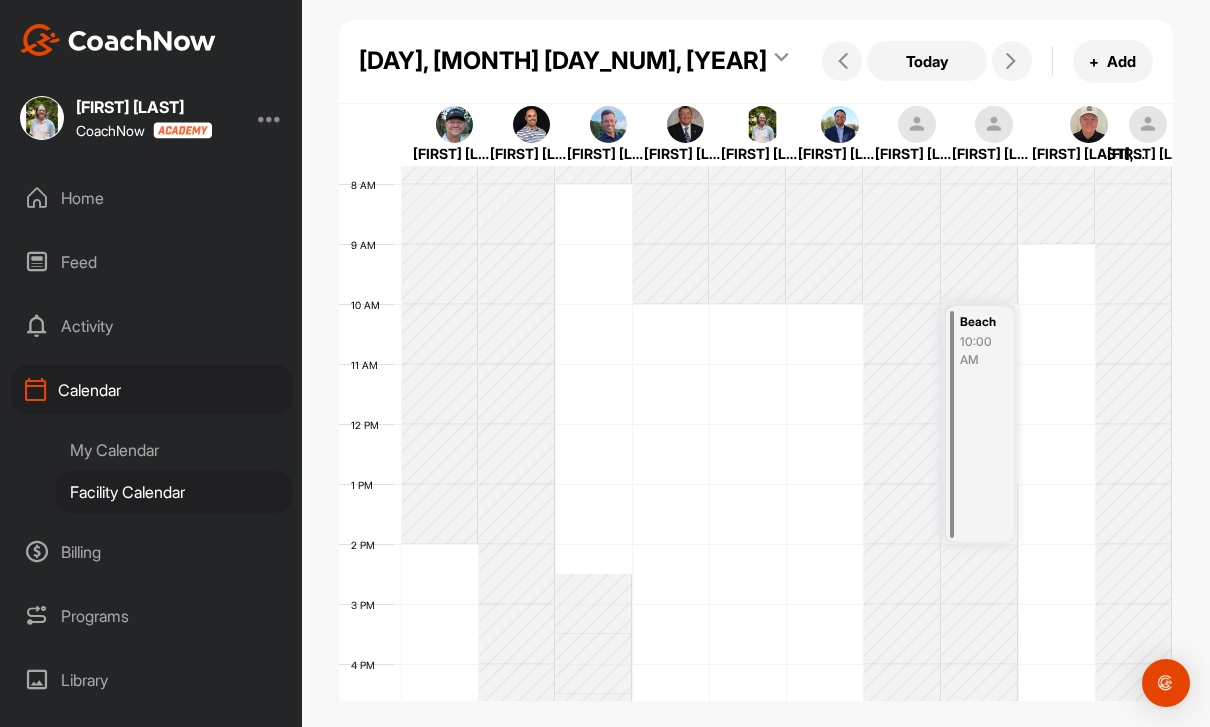 scroll, scrollTop: 550, scrollLeft: 0, axis: vertical 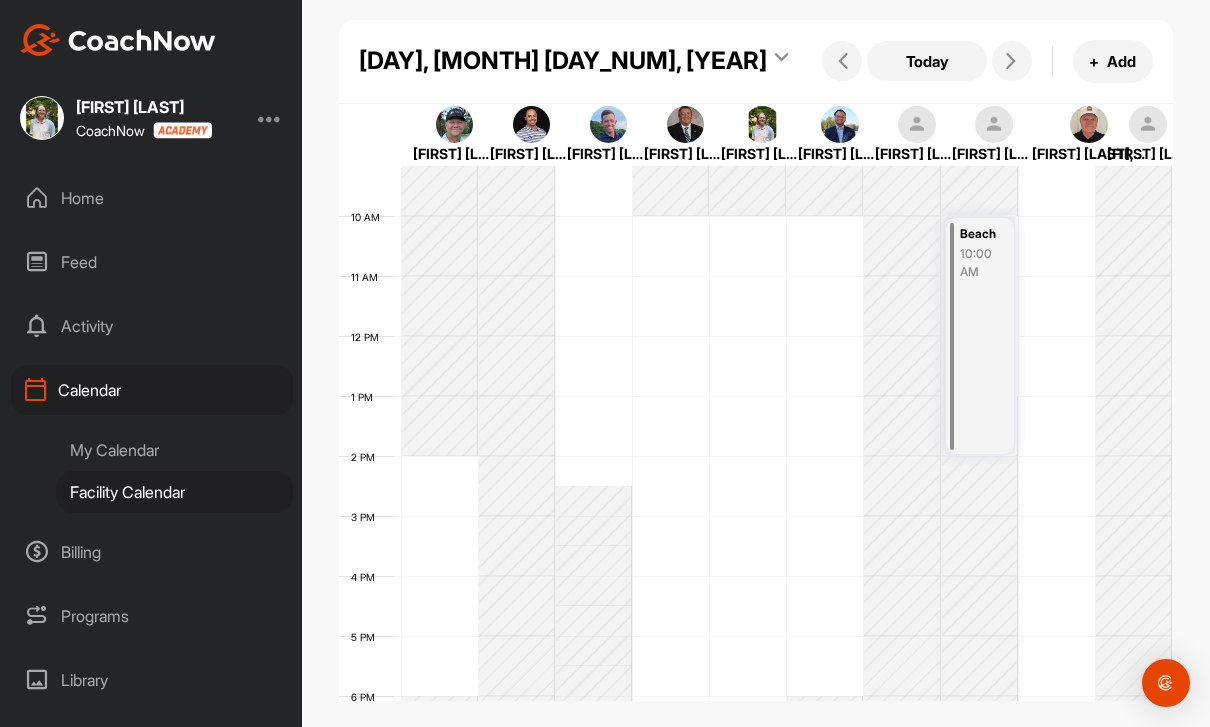 click at bounding box center (1012, 61) 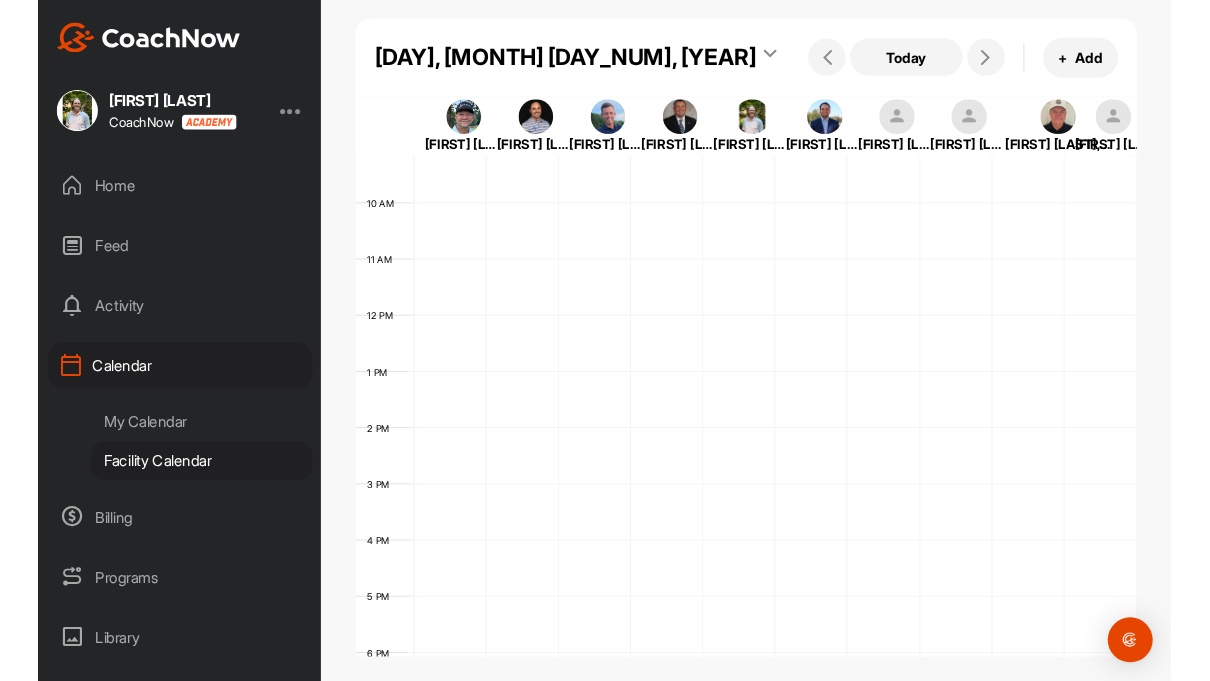 scroll, scrollTop: 346, scrollLeft: 0, axis: vertical 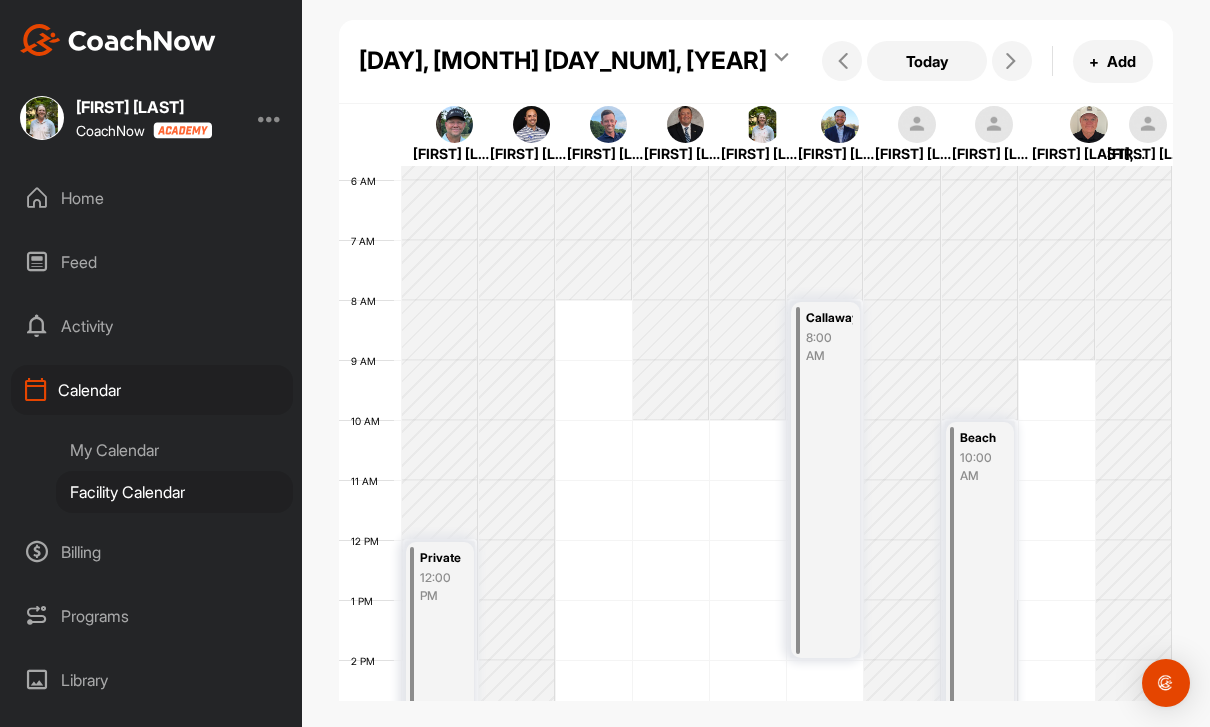 click at bounding box center [1011, 61] 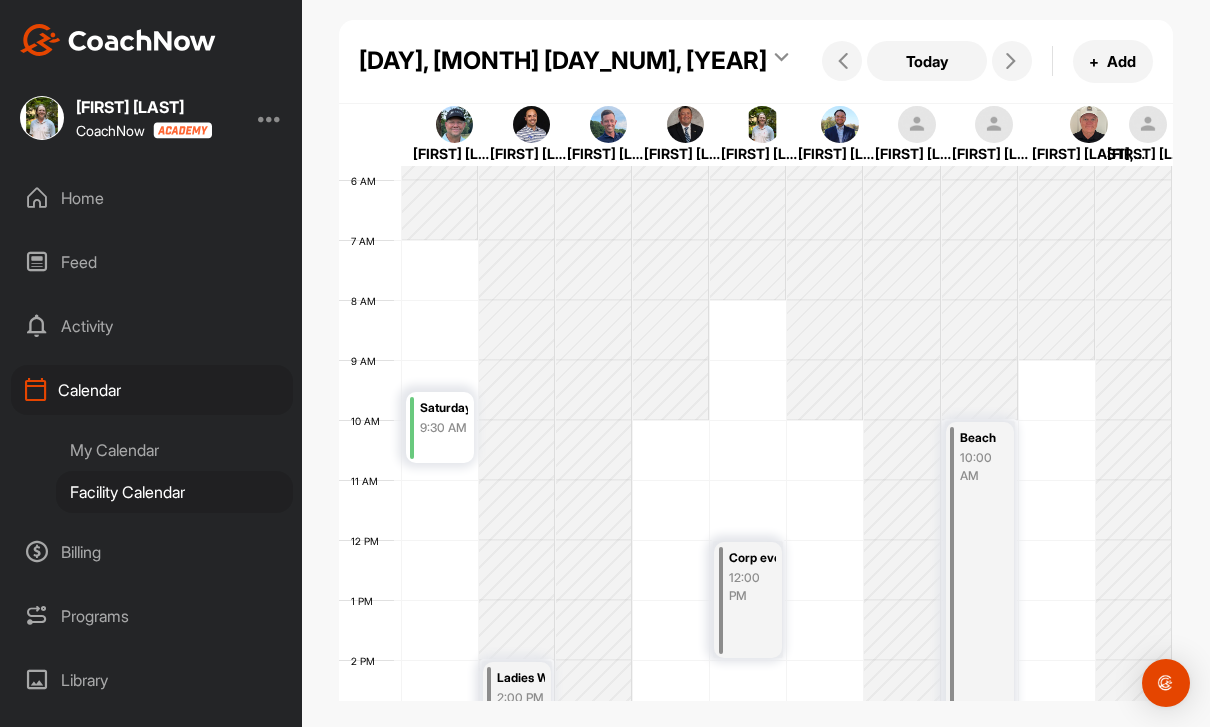 click at bounding box center [1011, 61] 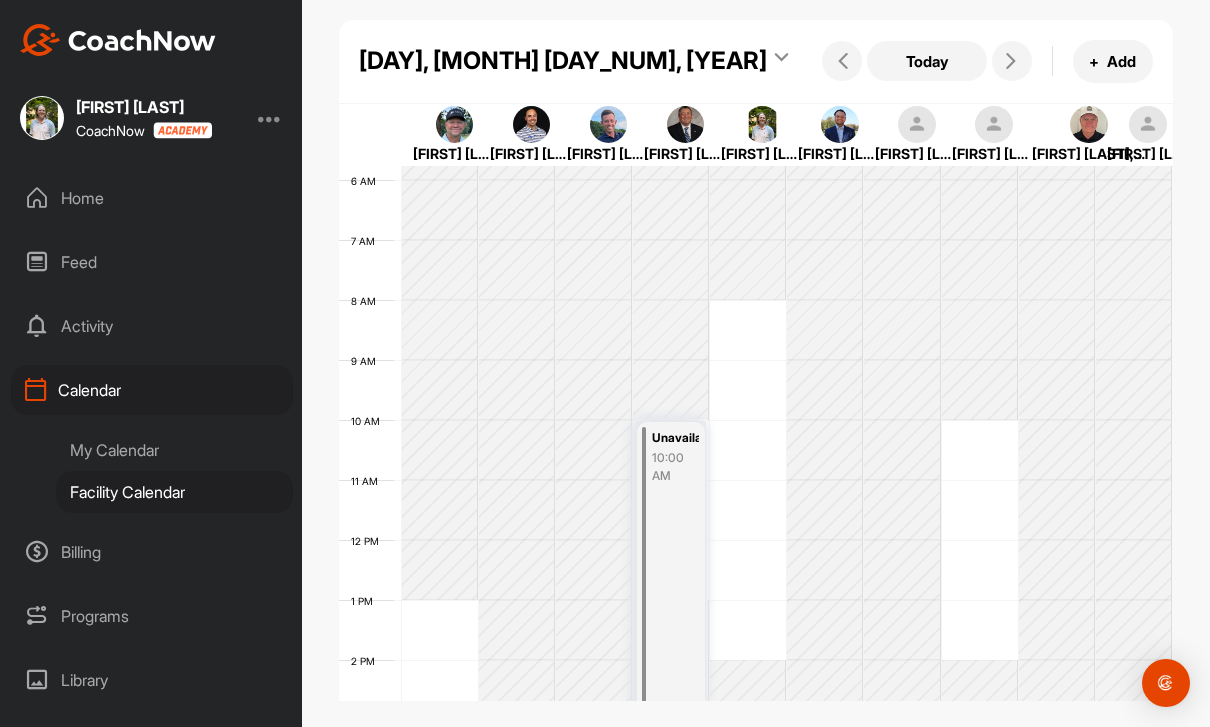 click on "Today" at bounding box center (927, 61) 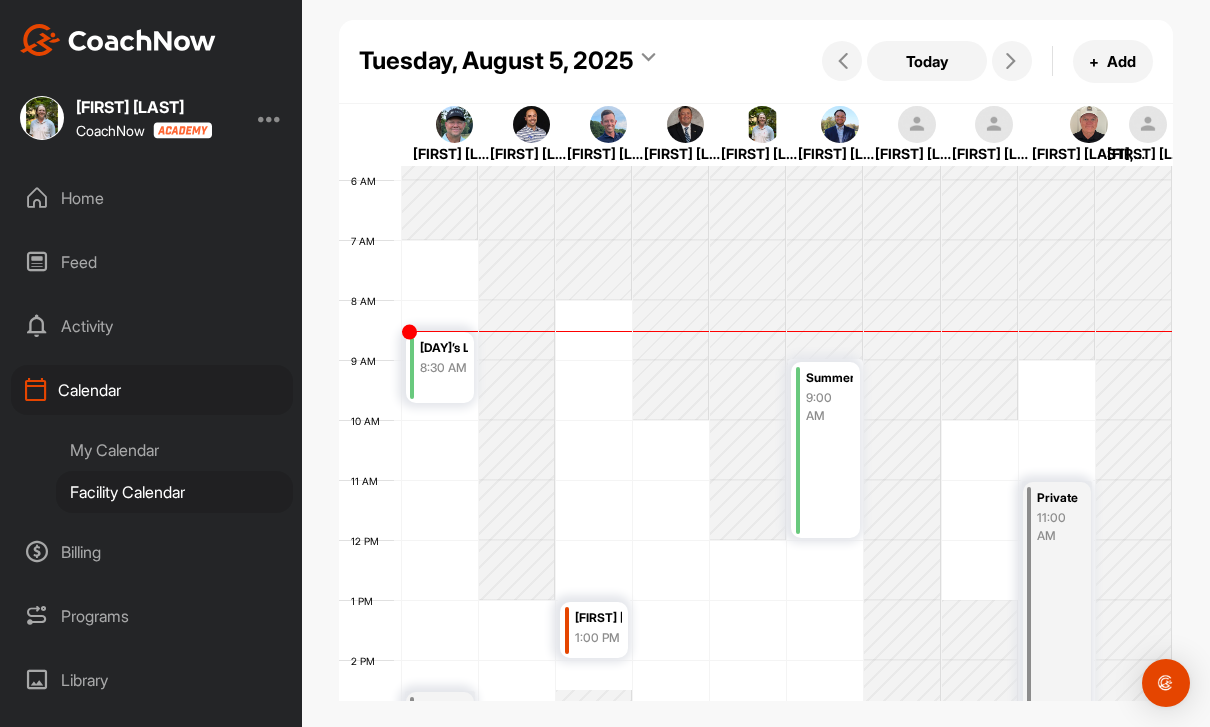 click on "Home" at bounding box center [152, 198] 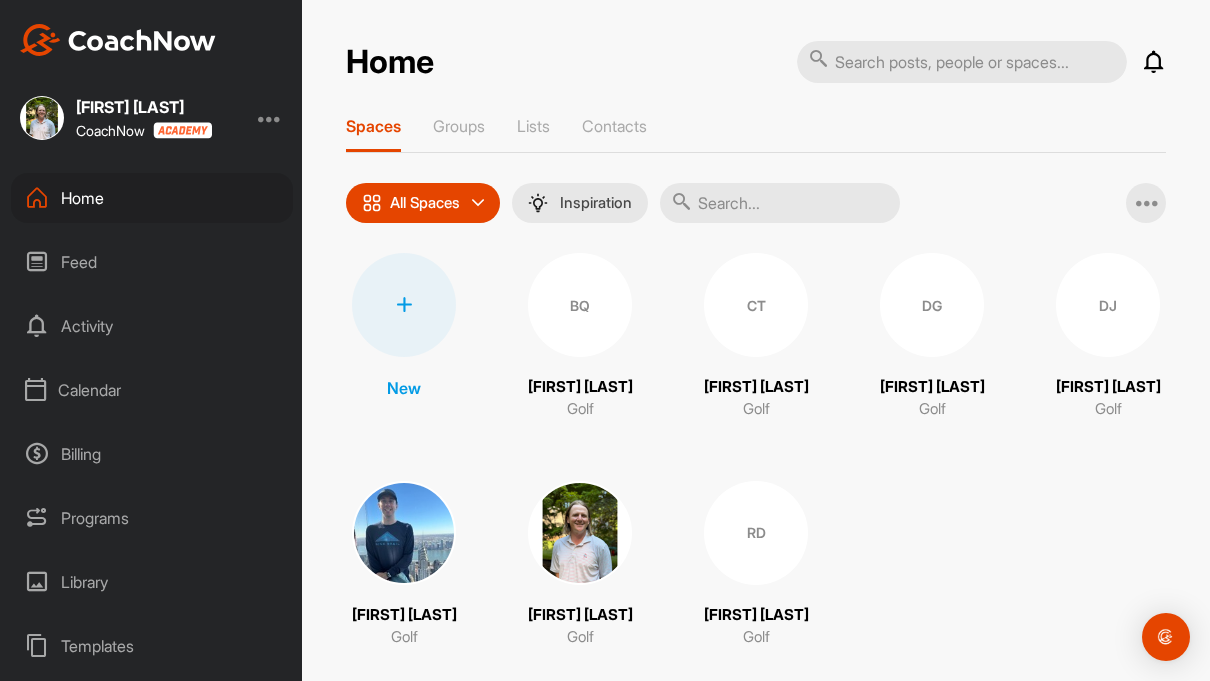 click at bounding box center (404, 533) 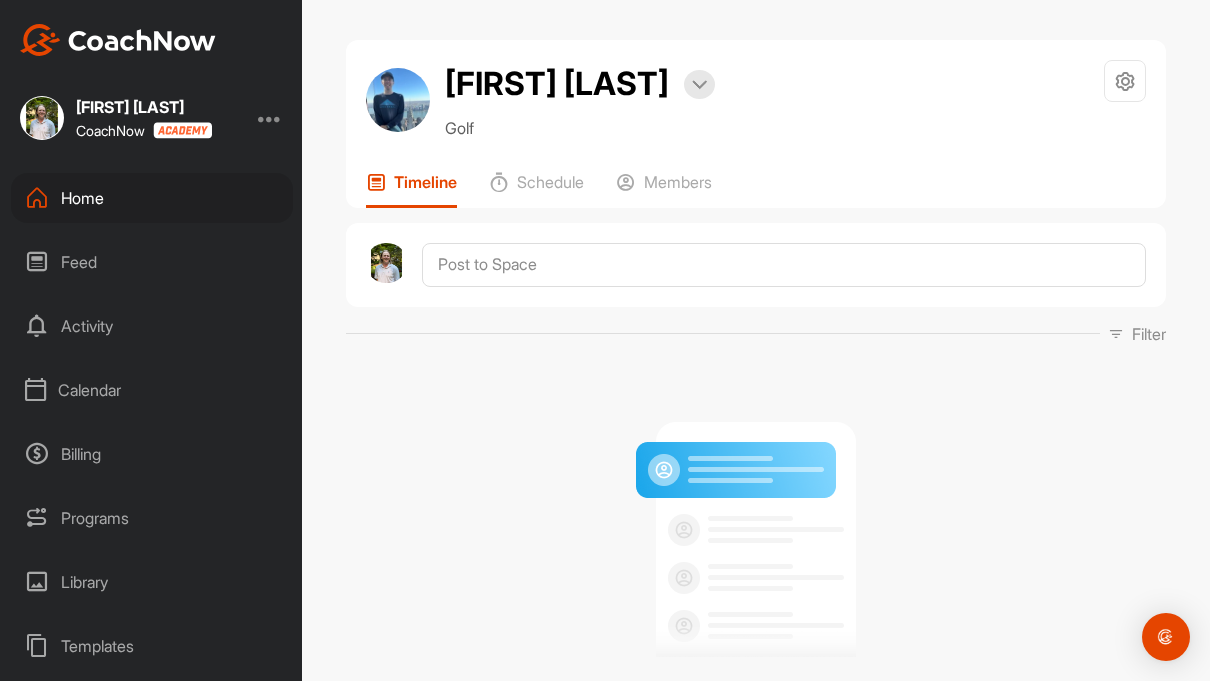 click at bounding box center (398, 100) 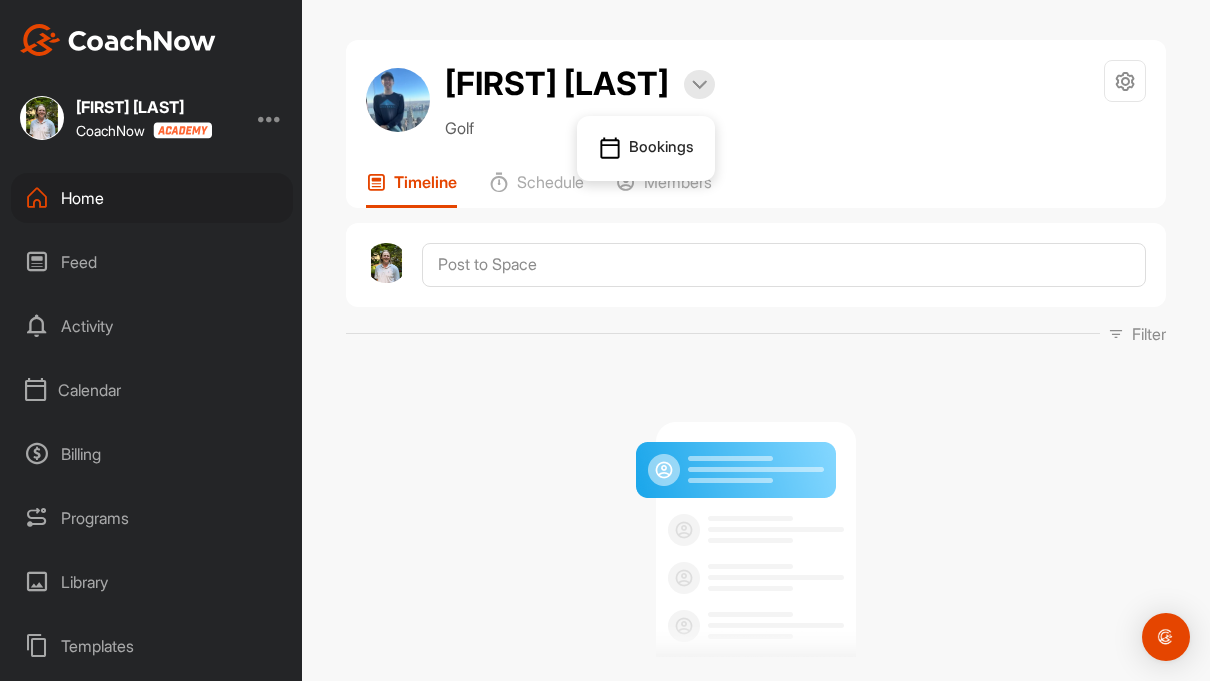 click on "[FIRST] [LAST] Bookings Golf Space Settings Your Notifications" at bounding box center (756, 100) 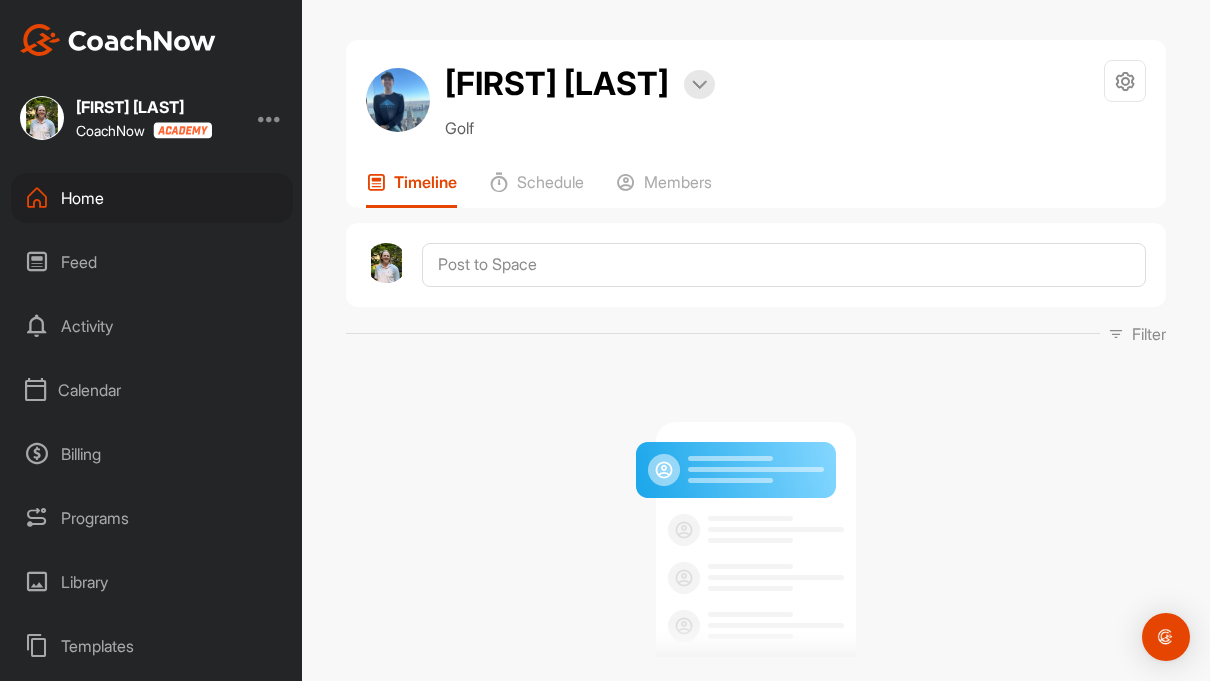 click on "Schedule" at bounding box center (550, 182) 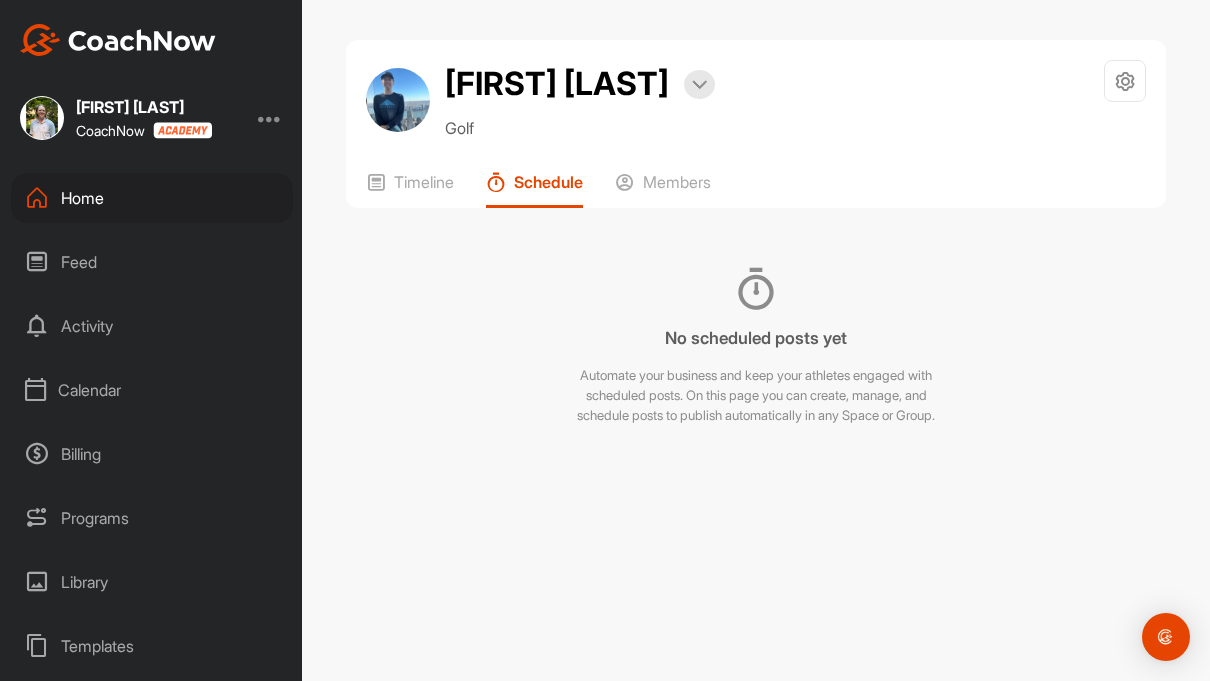 click on "Members" at bounding box center [663, 190] 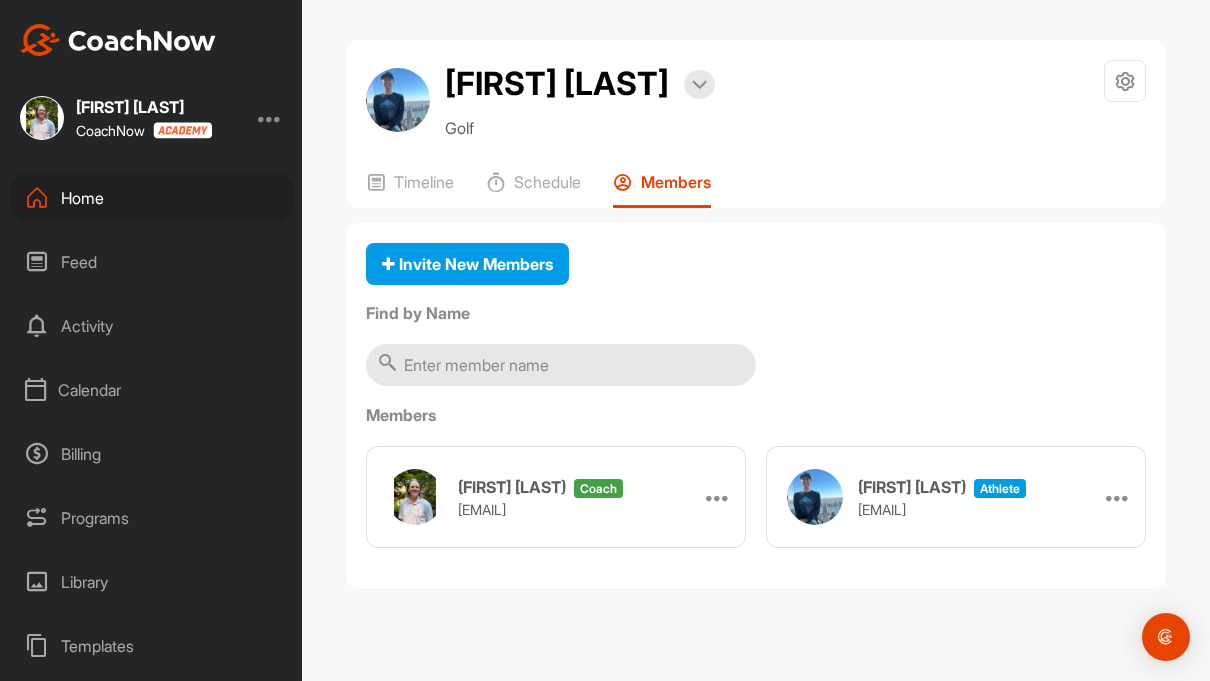 click on "Home" at bounding box center (152, 198) 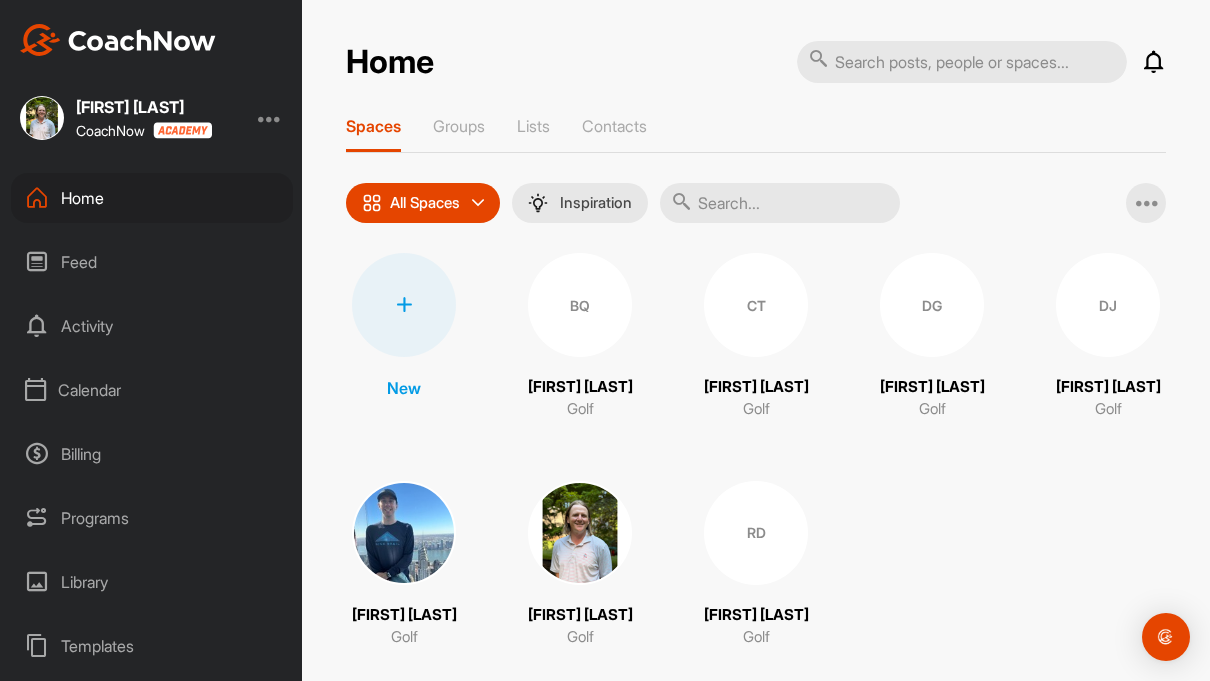 click at bounding box center (780, 203) 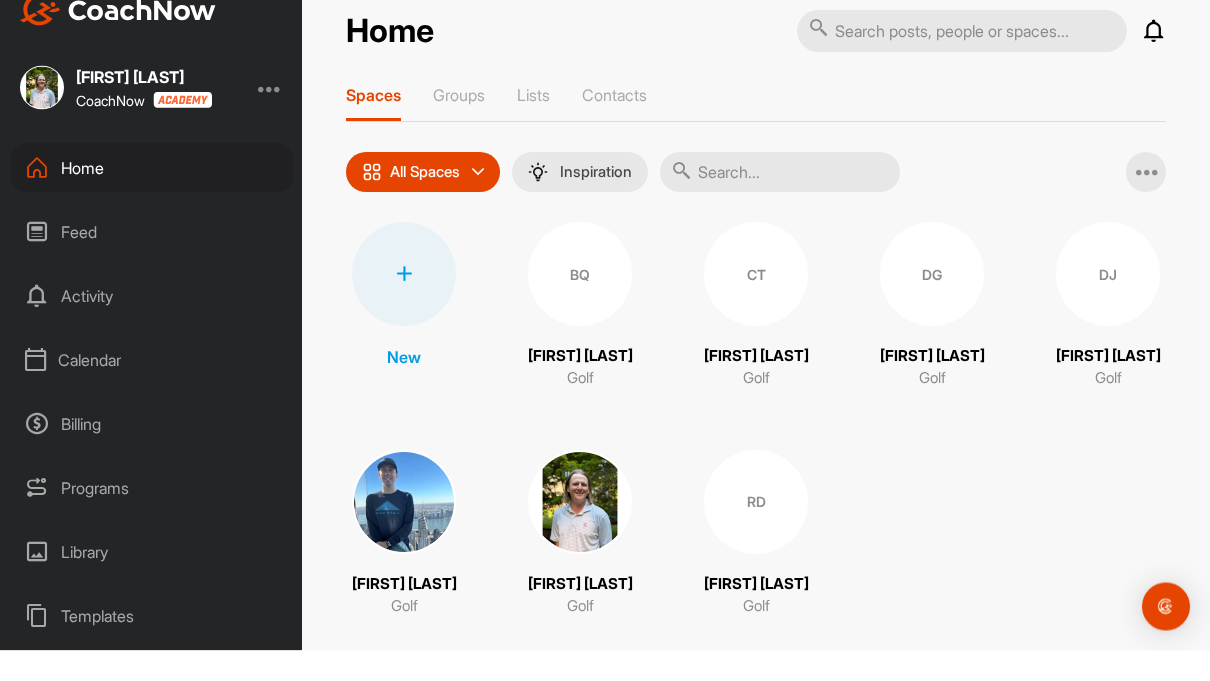 click on "Home Notifications Invitations This Month RD [FIRST] [LAST]  accepted your invitation . 2 w  • [FIRST] [LAST] / Golf   View All   Spaces Groups Lists Contacts All Spaces All spaces SMART LISTS Unanswered by me 15 days inactive 15 days active Inspiration Add Multiple Spaces New BQ [FIRST] [LAST] Golf CT CJ Tobin Golf DG [FIRST] [LAST] Golf DJ [FIRST] [LAST] Golf [FIRST] [LAST] Golf [FIRST] [LAST] Golf RD [FIRST] [LAST] Golf" at bounding box center (756, 354) 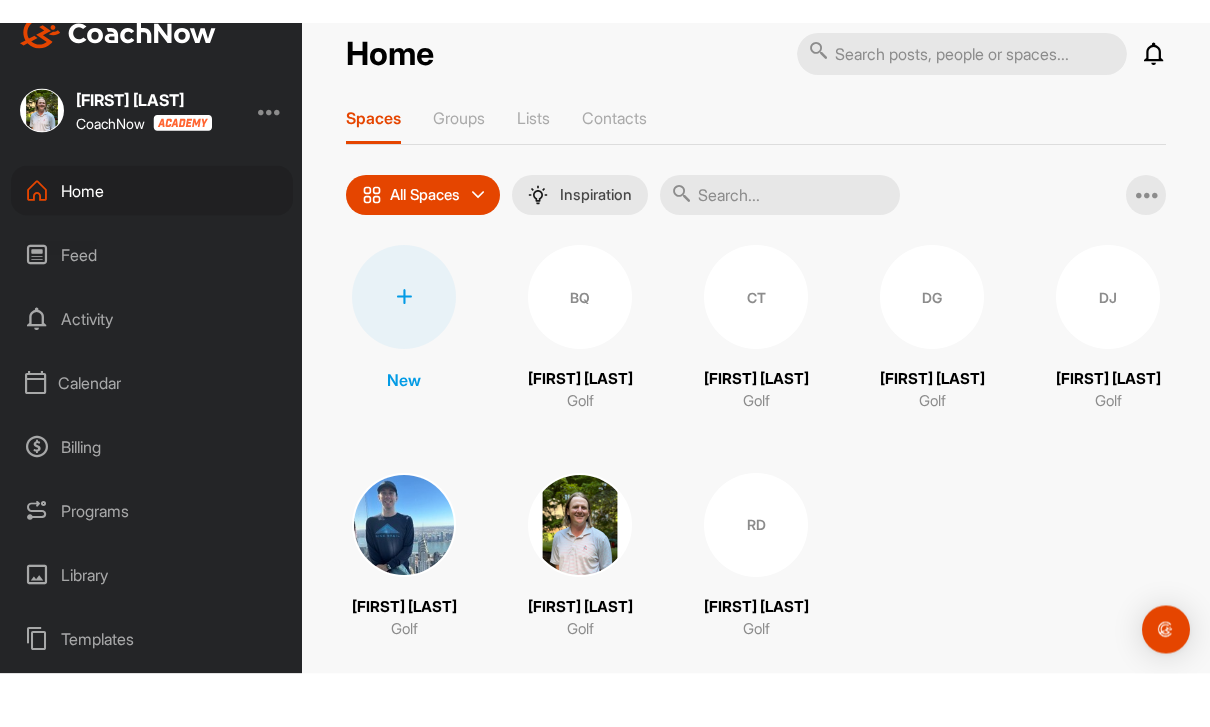 scroll, scrollTop: 31, scrollLeft: 0, axis: vertical 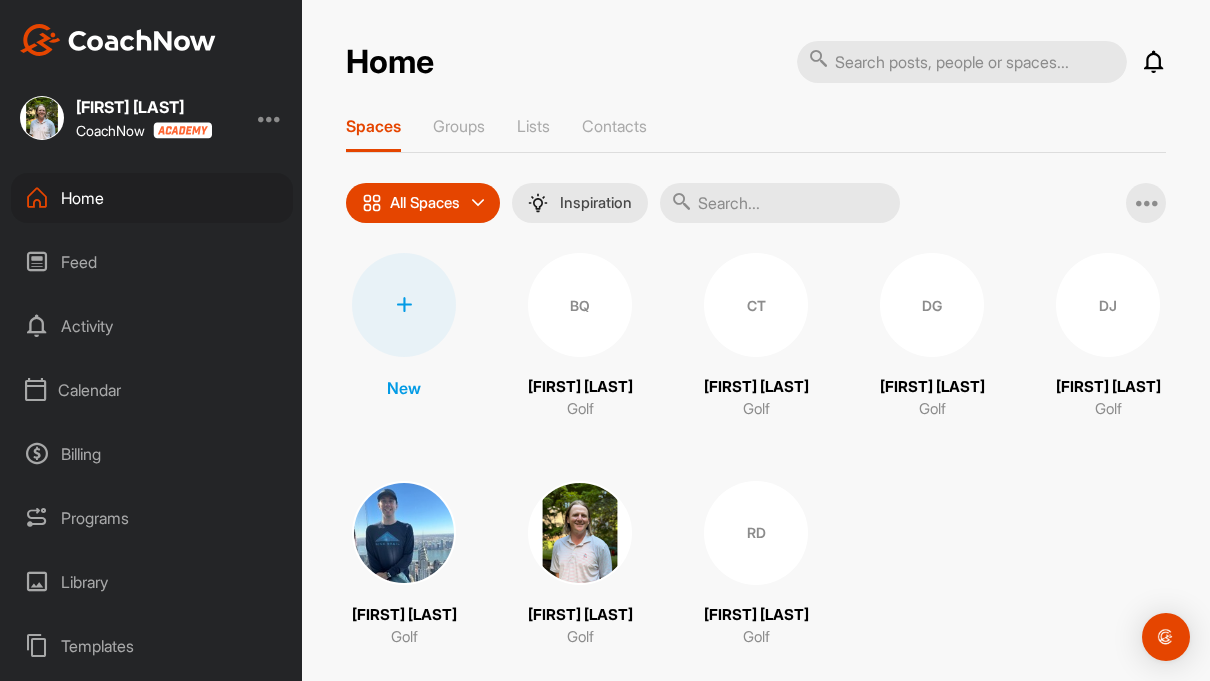 click on "Contacts" at bounding box center [614, 126] 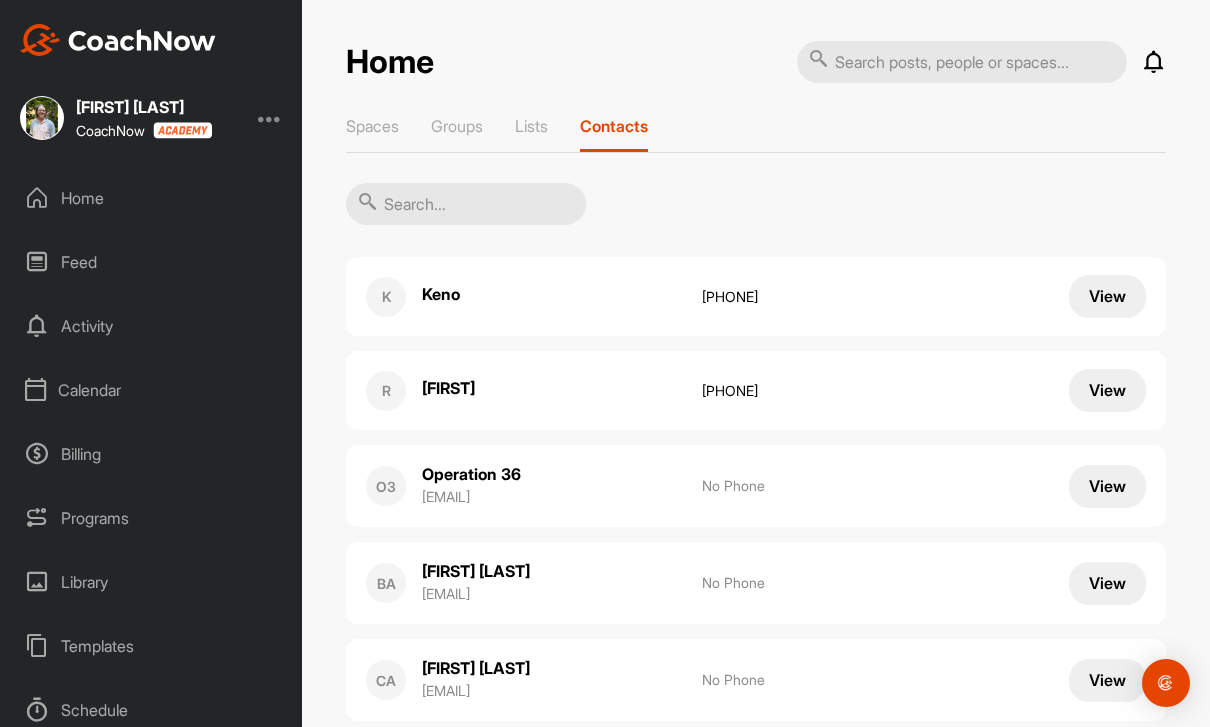 click at bounding box center [466, 204] 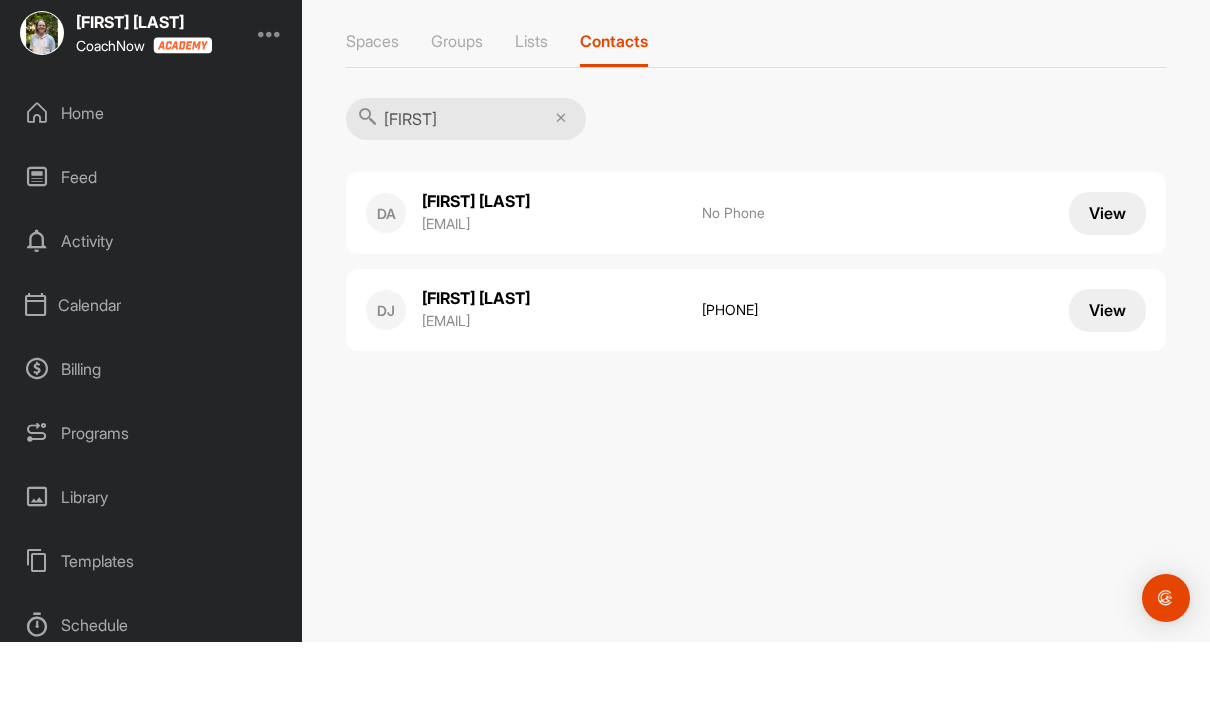 click on "[FIRST]" at bounding box center (466, 204) 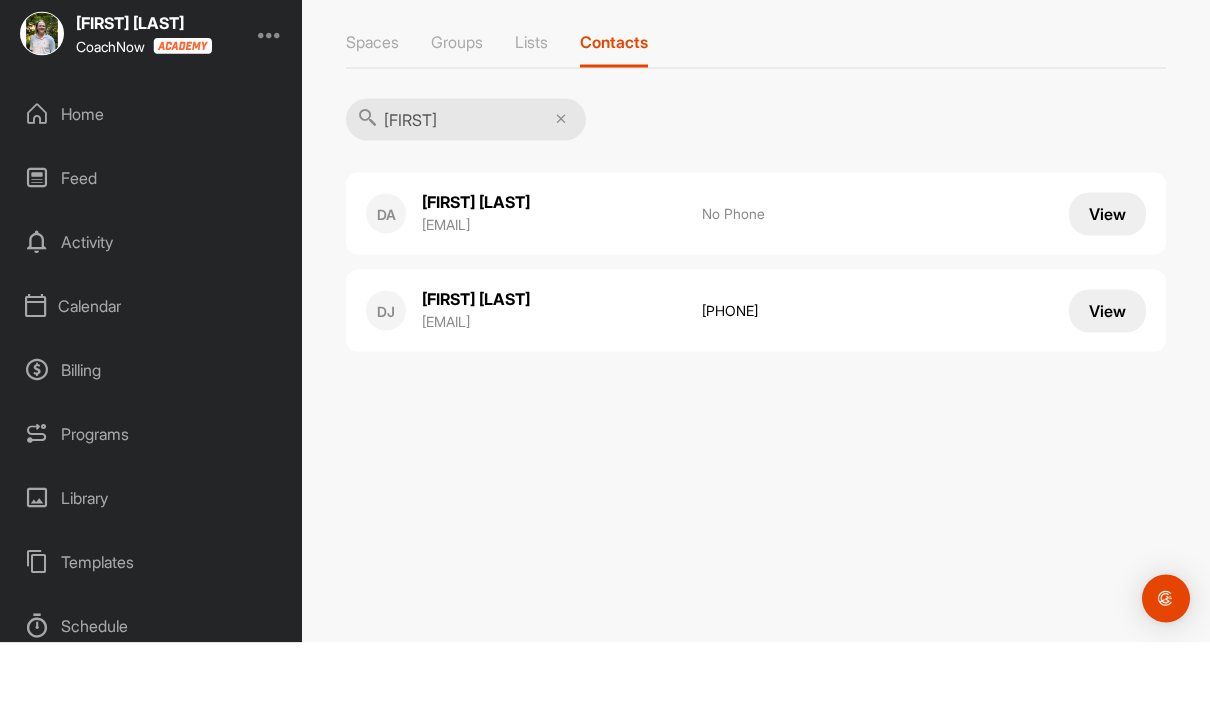 type on "D" 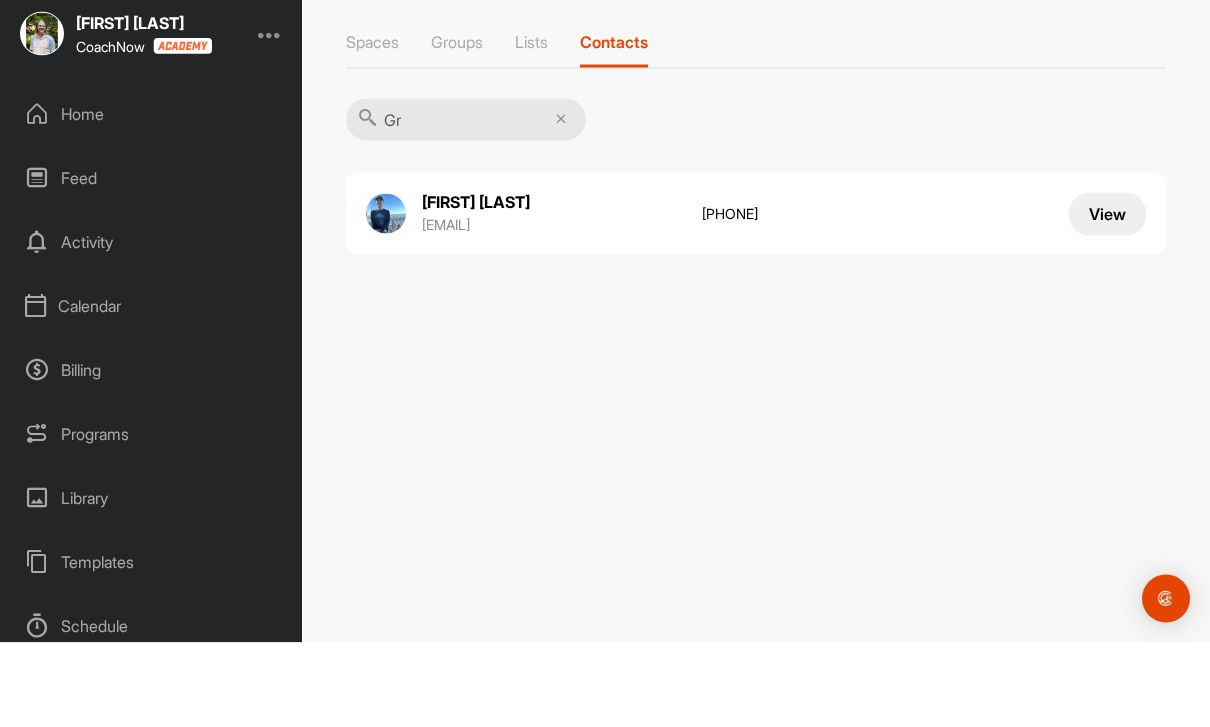 type on "G" 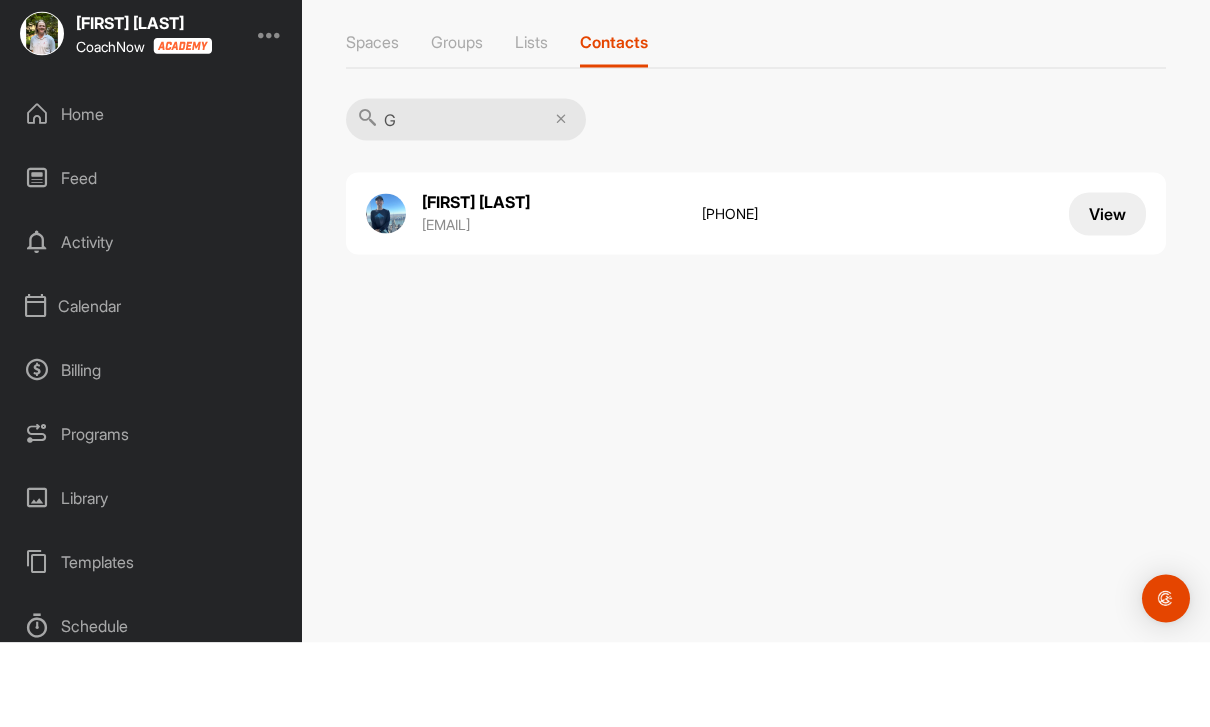type 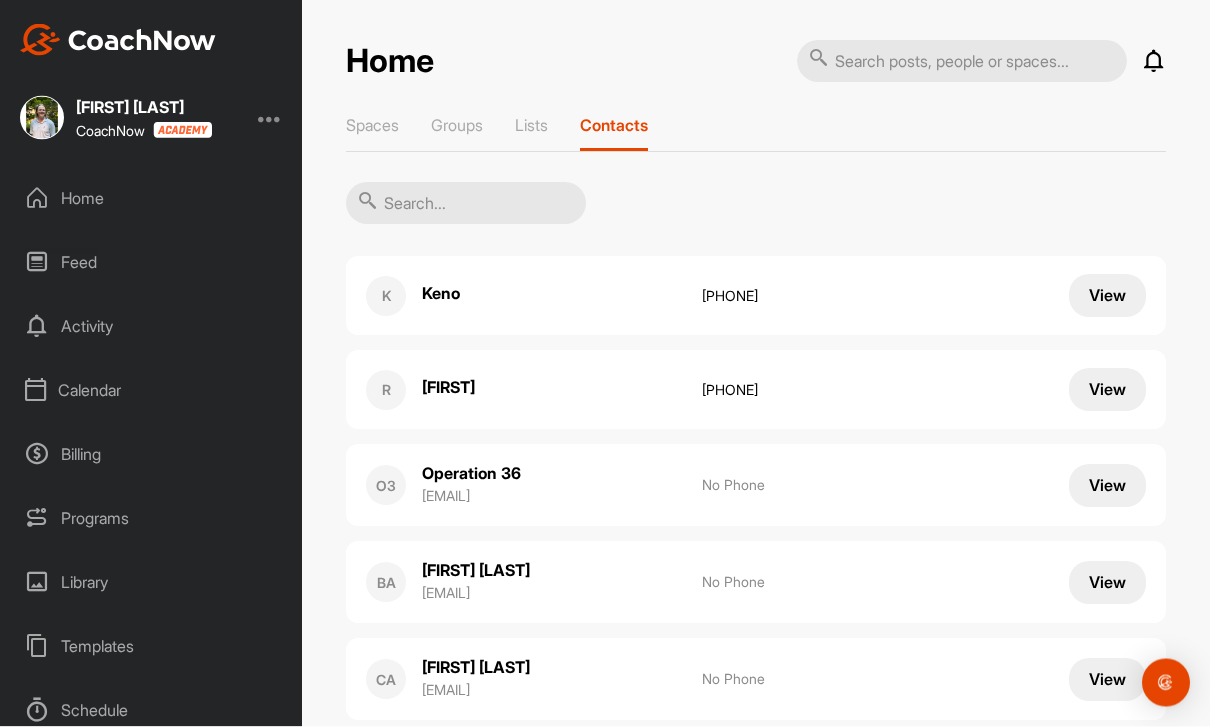 scroll, scrollTop: 0, scrollLeft: 0, axis: both 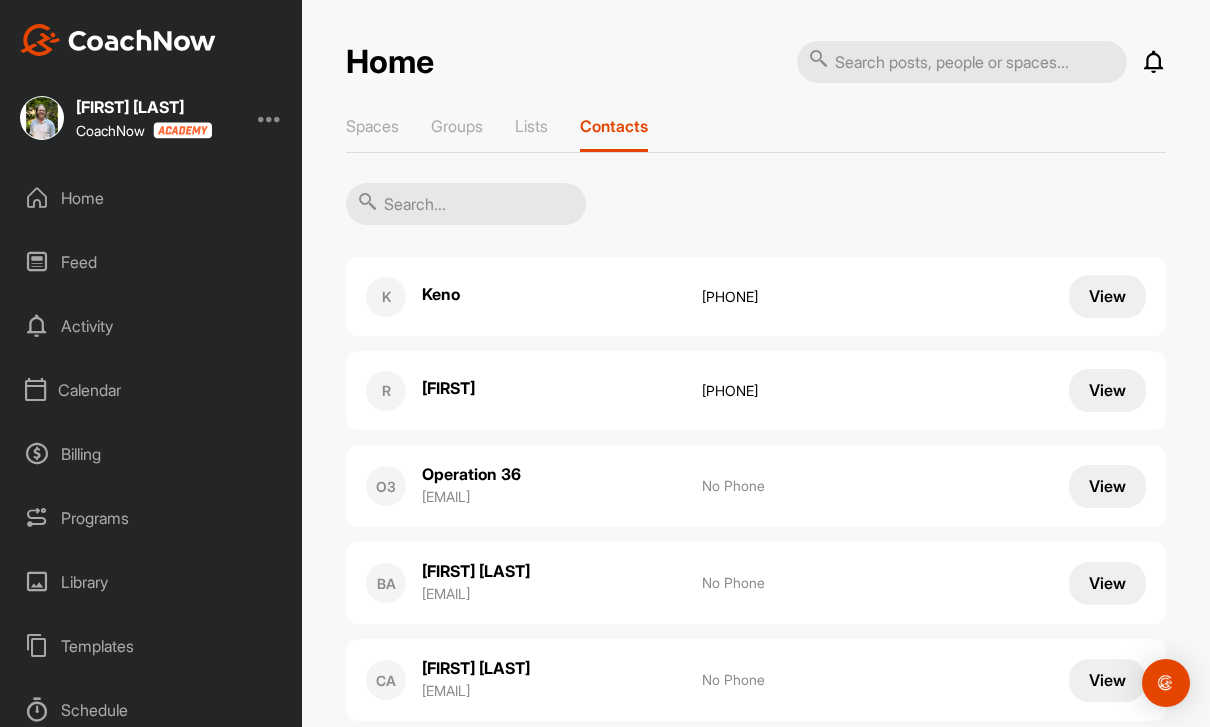 click on "Home" at bounding box center [152, 198] 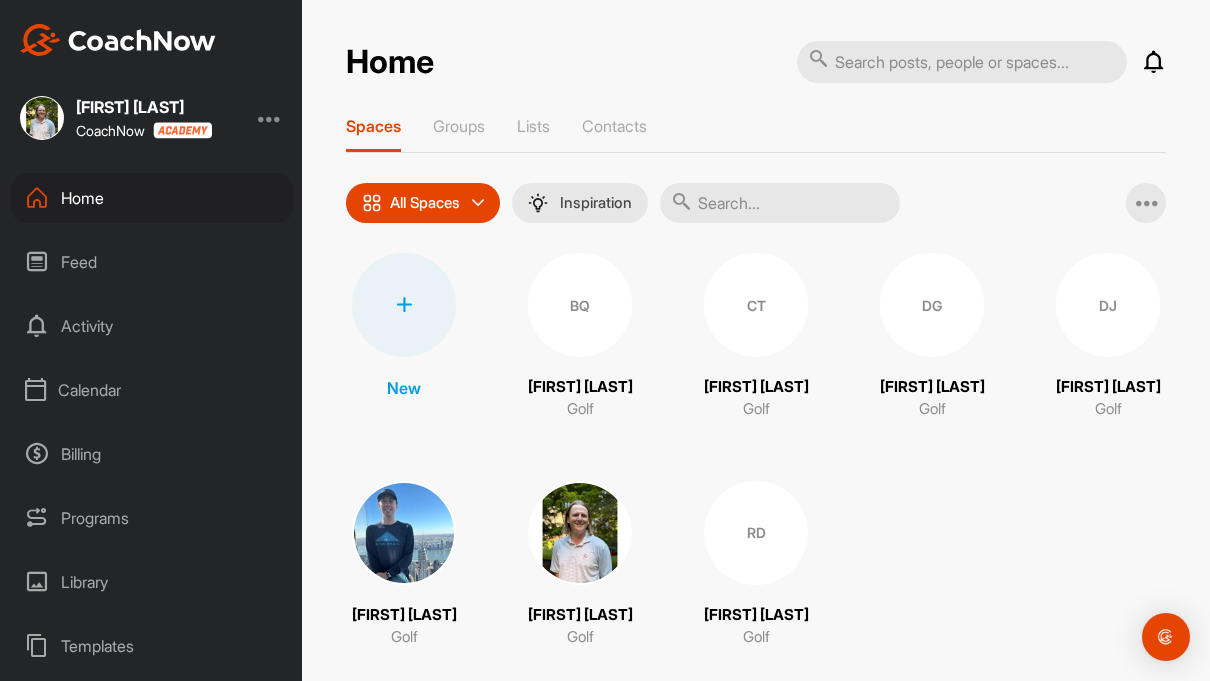 click on "Calendar" at bounding box center [152, 390] 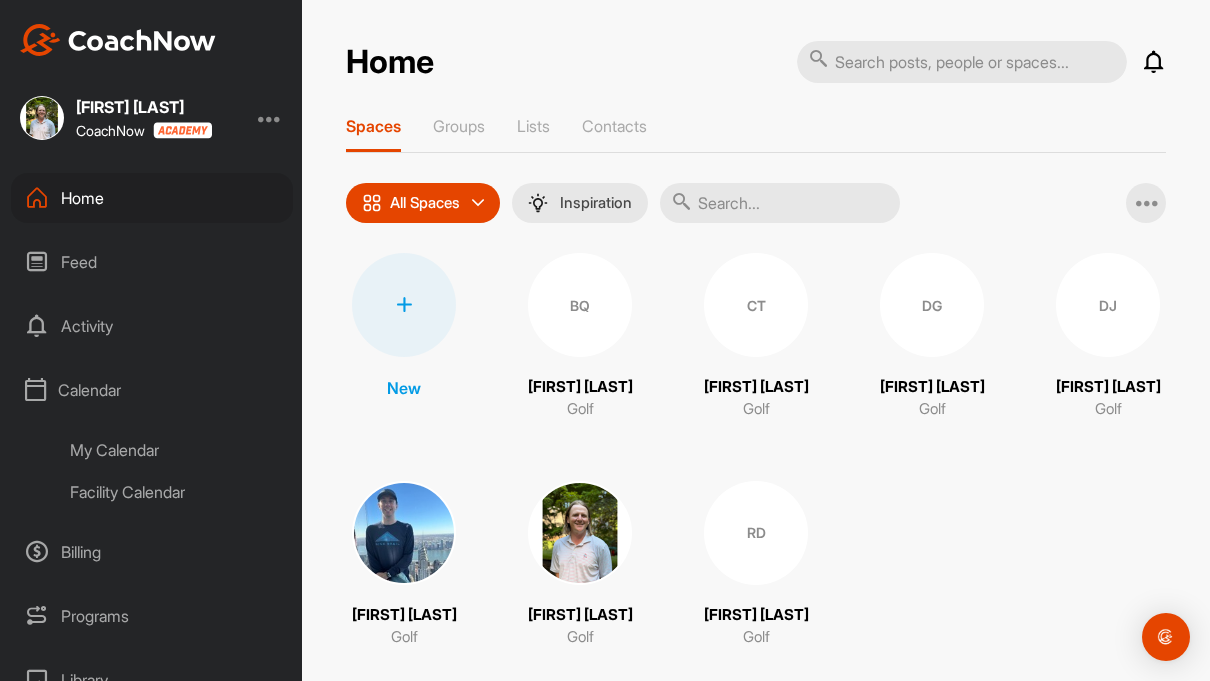 click on "My Calendar" at bounding box center [174, 450] 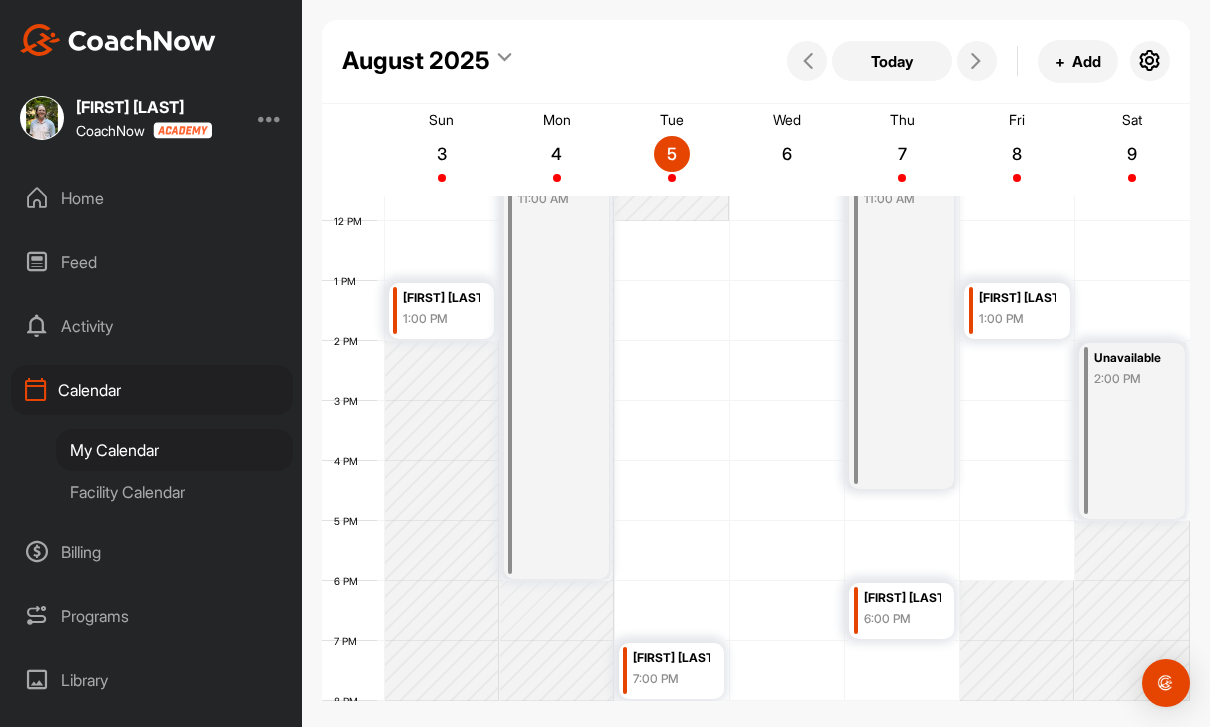 scroll, scrollTop: 696, scrollLeft: 0, axis: vertical 